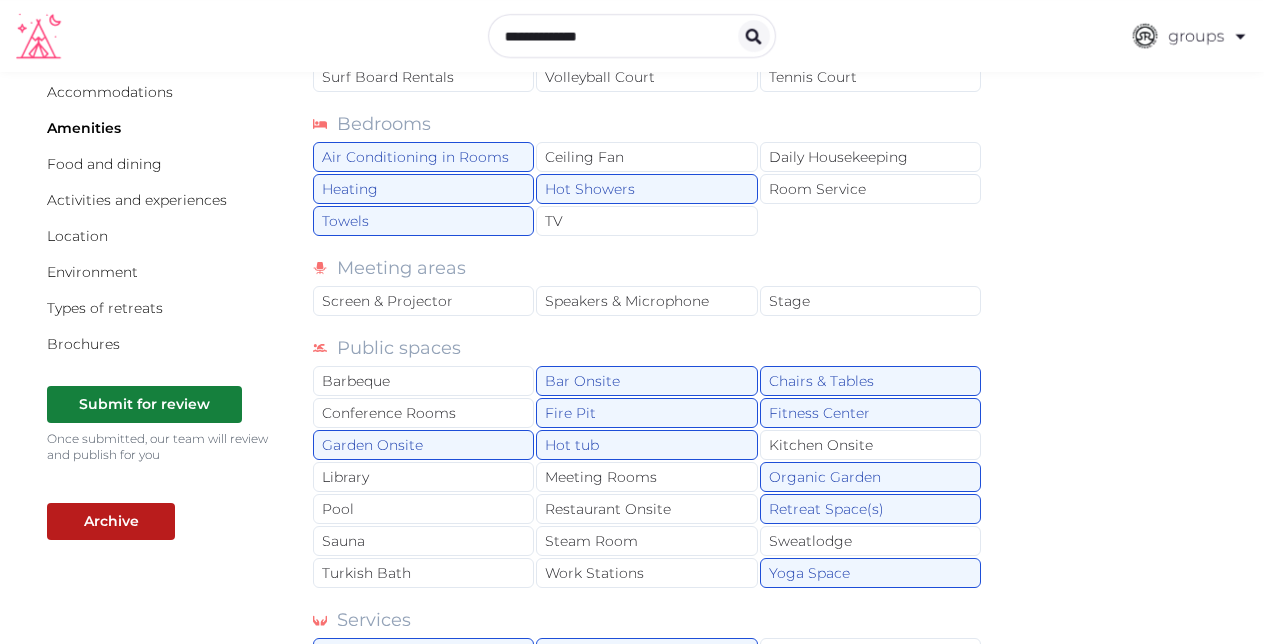 scroll, scrollTop: 0, scrollLeft: 0, axis: both 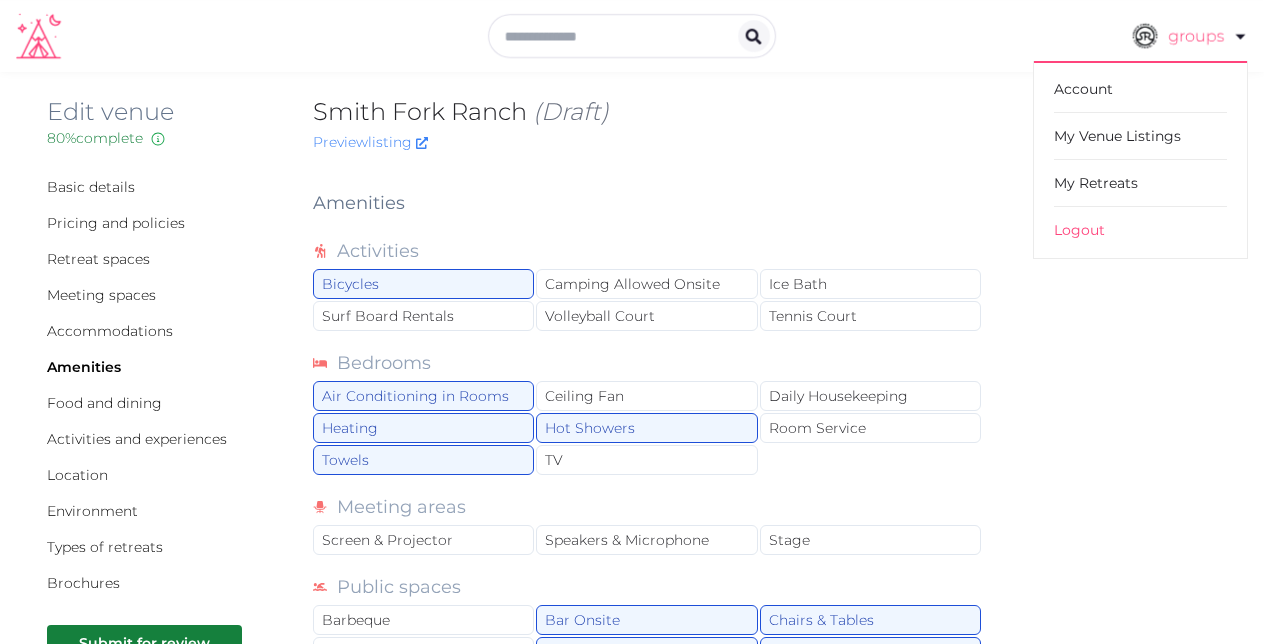 click at bounding box center [1145, 36] 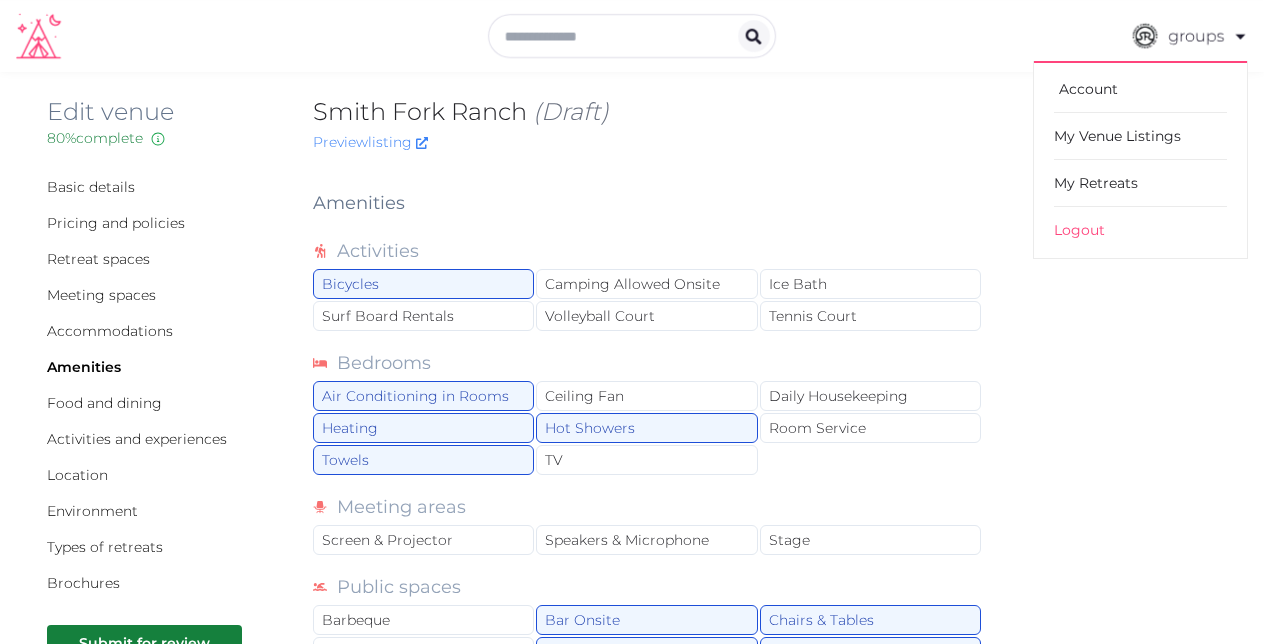 click on "Account" at bounding box center (1140, 89) 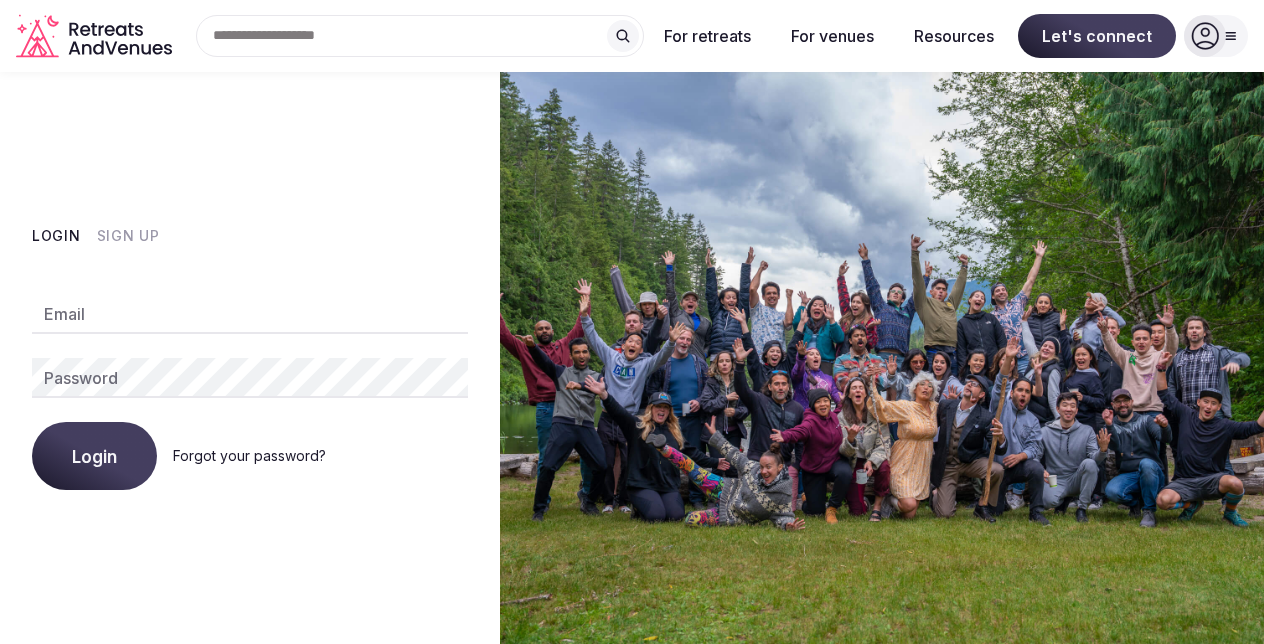 scroll, scrollTop: 0, scrollLeft: 0, axis: both 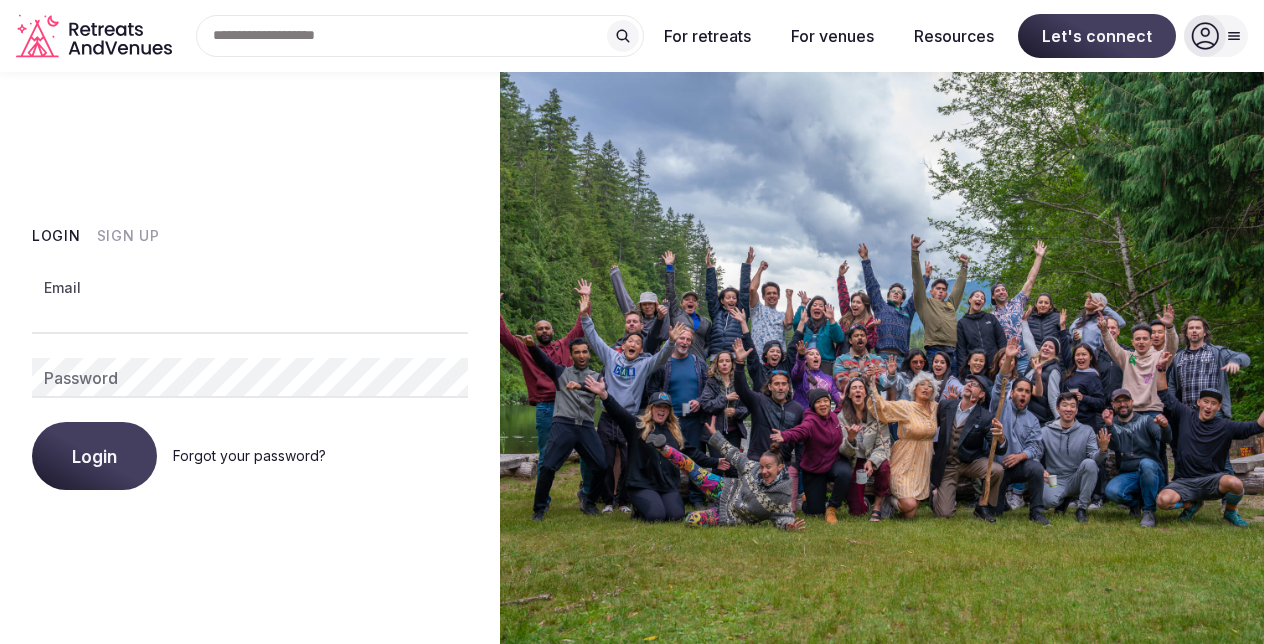 click on "Email" at bounding box center (250, 314) 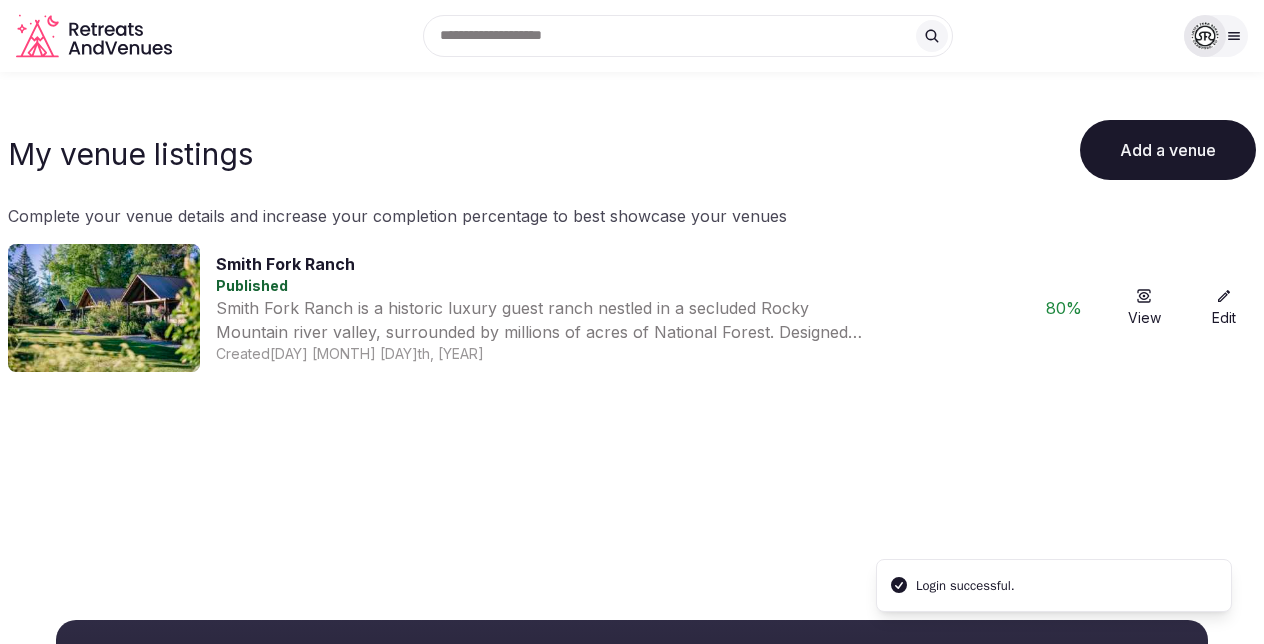click on "Search Popular Destinations Toscana, Italy Riviera Maya, Mexico Indonesia, Bali California, USA New York, USA Napa Valley, USA Beja, Portugal Canarias, Spain Explore  destinations My venue listings Add a venue Complete your venue details and increase your completion percentage to best showcase your venues Smith Fork Ranch Published Created  Wednesday July 9th, 2025 80 % View Edit   For companies Get matched with top venues Explore retreat venues Popular destinations Guide to top retreat venues For venues List your venue Company Contact Referral Program Resources Pioneers in Culture Podcast Blog Let's get social Subscribe to our newsletter © RetreatsandVenues - A Thrive Network Inc Company Privacy policy Terms and conditions Login successful." at bounding box center [632, 322] 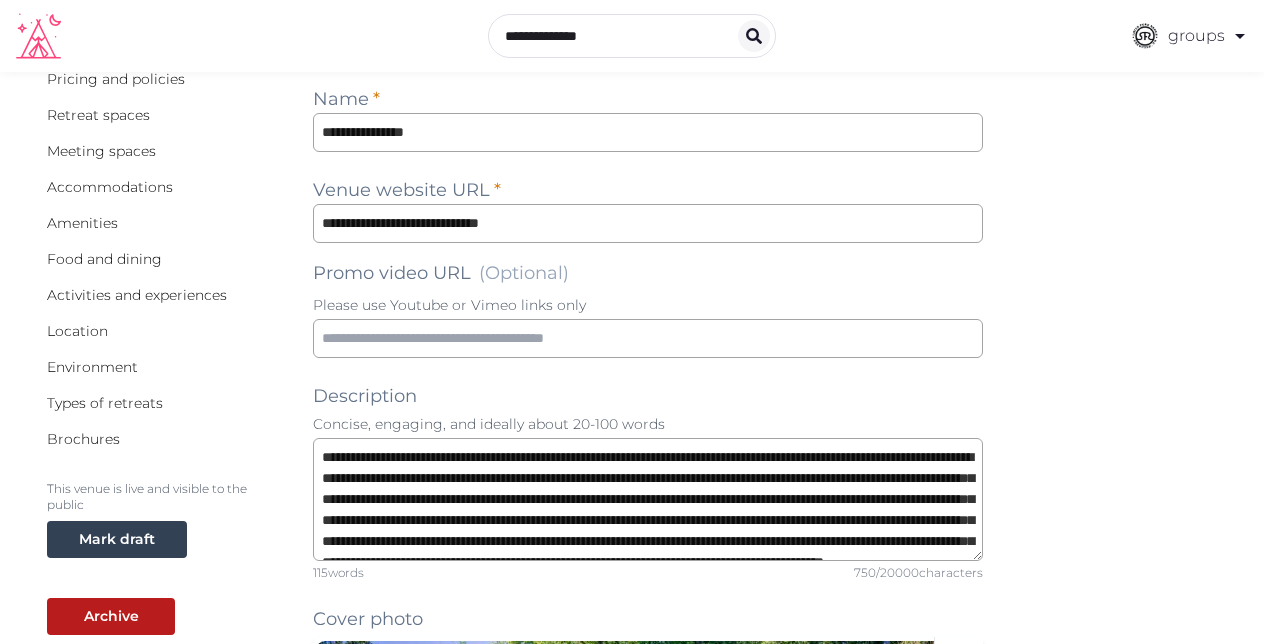 scroll, scrollTop: 0, scrollLeft: 0, axis: both 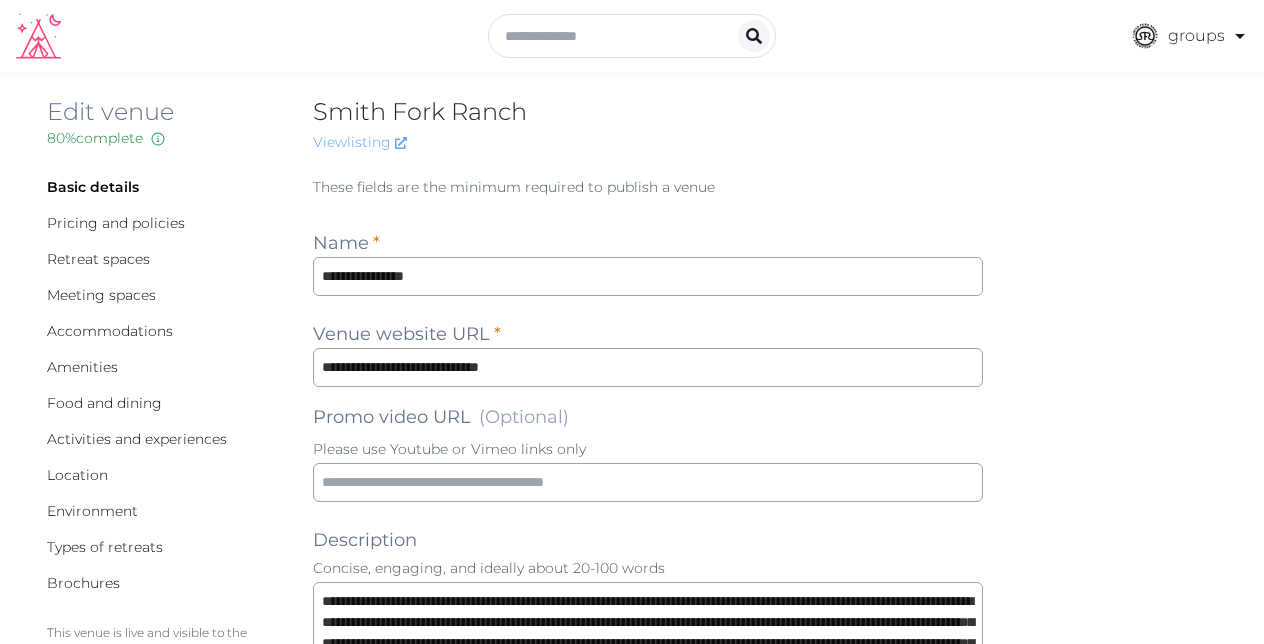click on "View  listing" at bounding box center [360, 142] 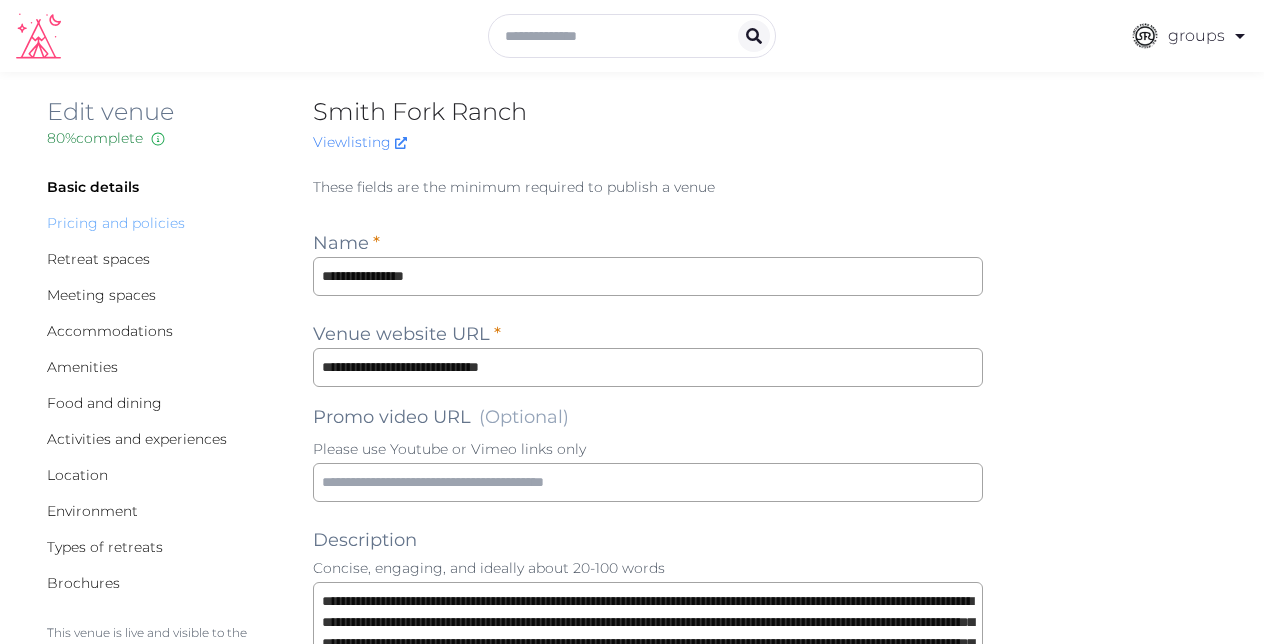 click on "Pricing and policies" at bounding box center (116, 223) 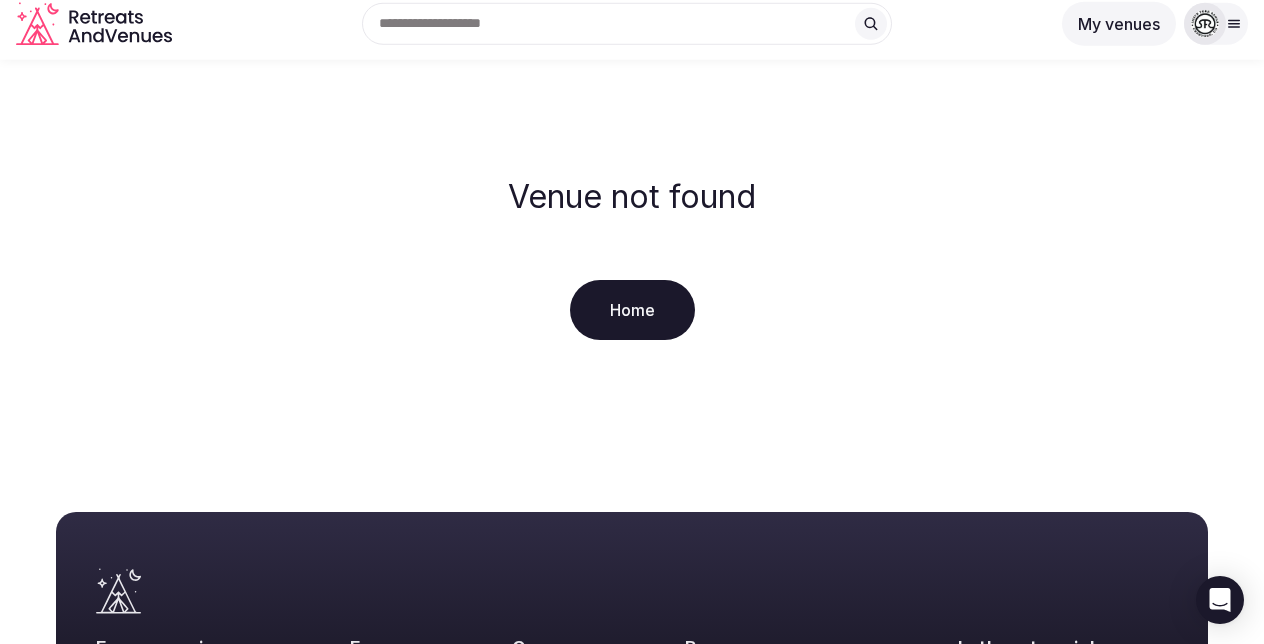 scroll, scrollTop: 0, scrollLeft: 0, axis: both 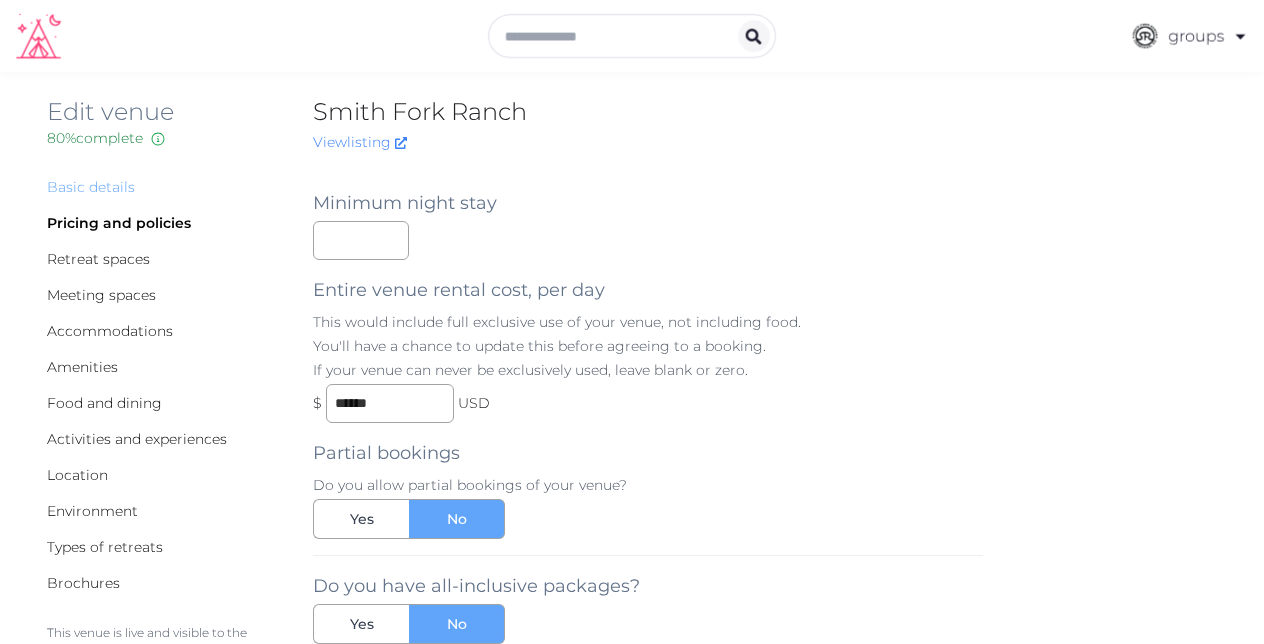click on "Basic details" at bounding box center [91, 187] 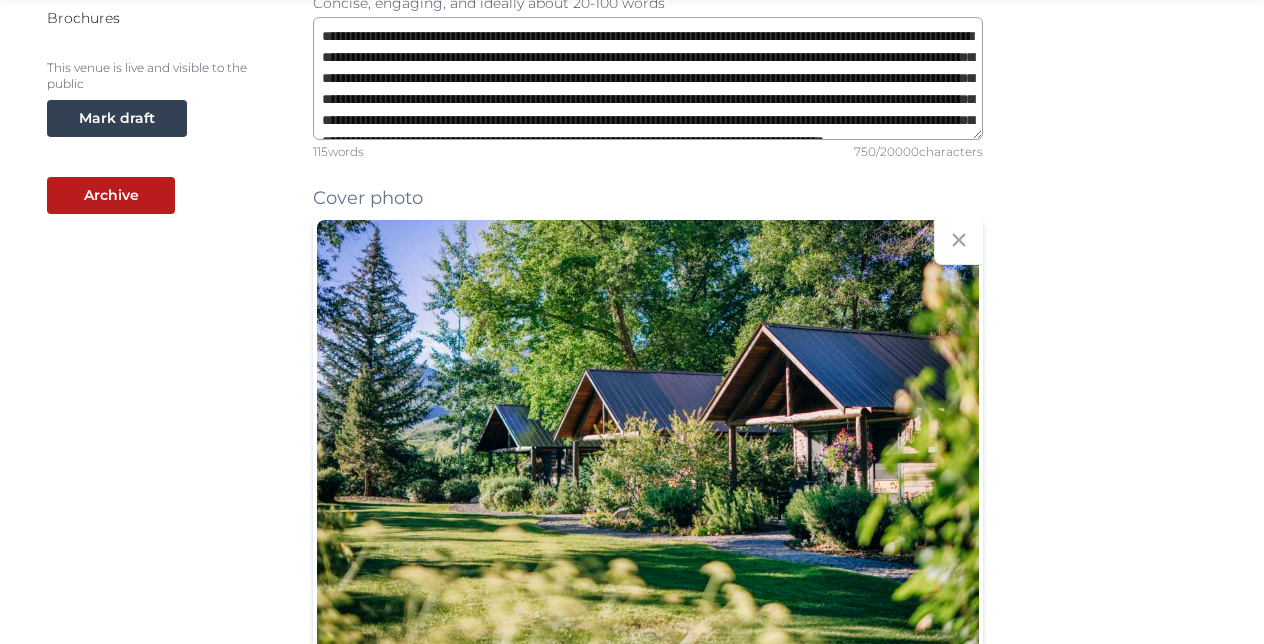 scroll, scrollTop: 0, scrollLeft: 0, axis: both 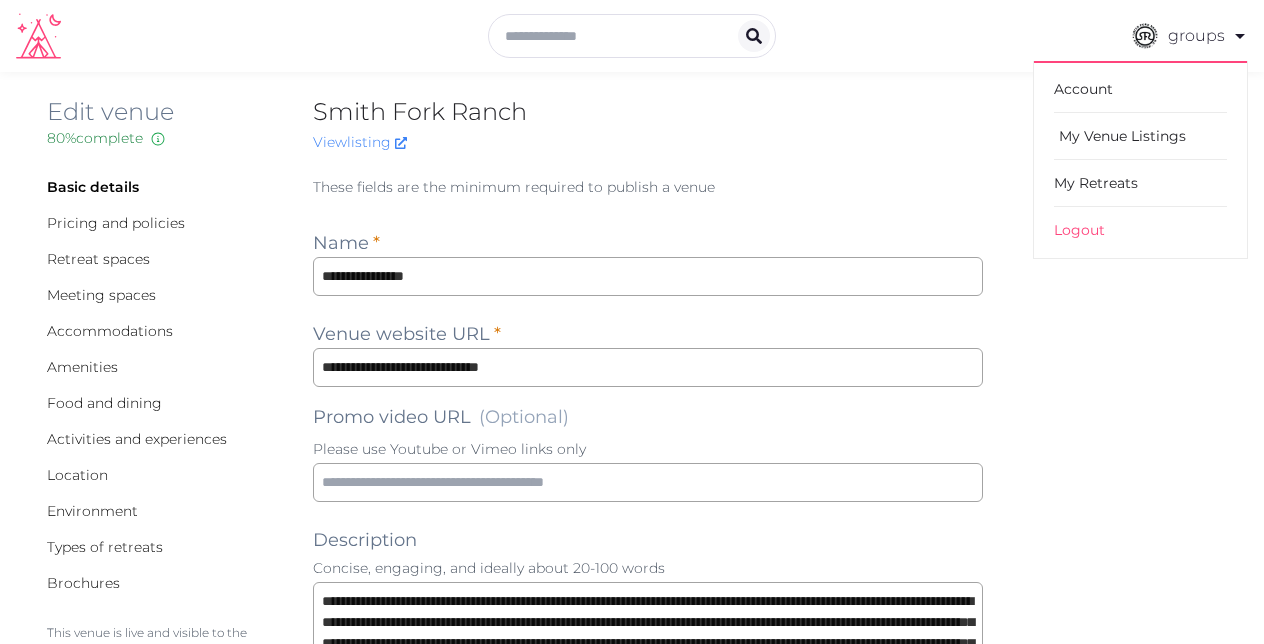 click on "My Venue Listings" at bounding box center (1140, 136) 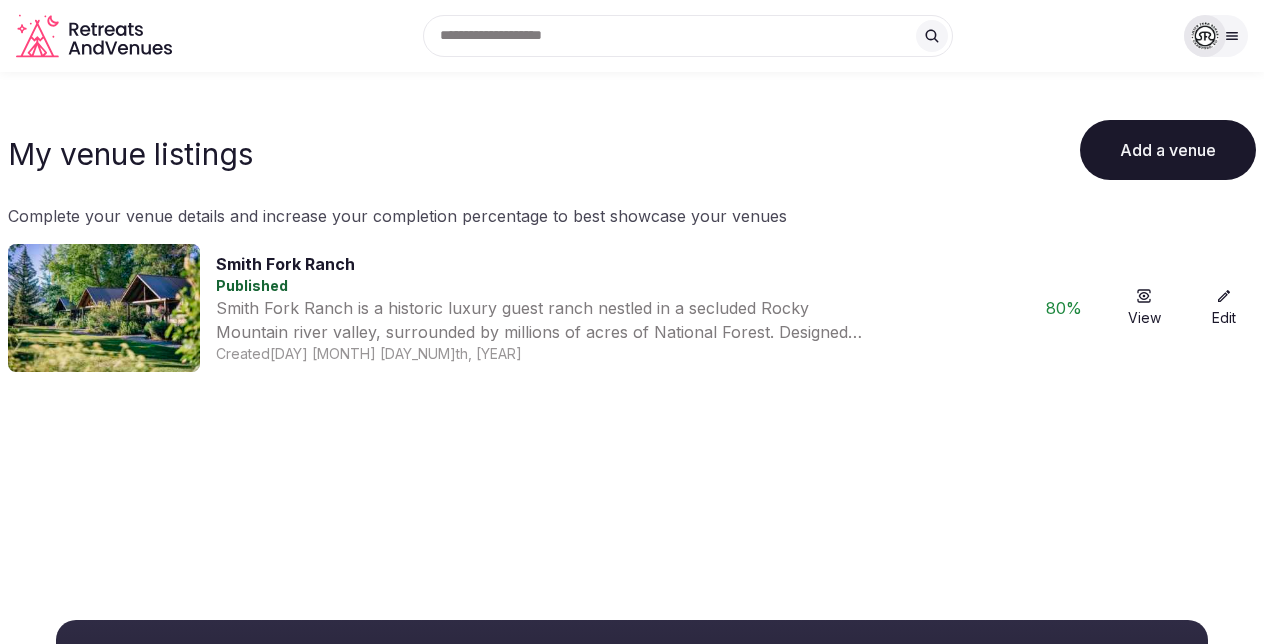 scroll, scrollTop: 0, scrollLeft: 0, axis: both 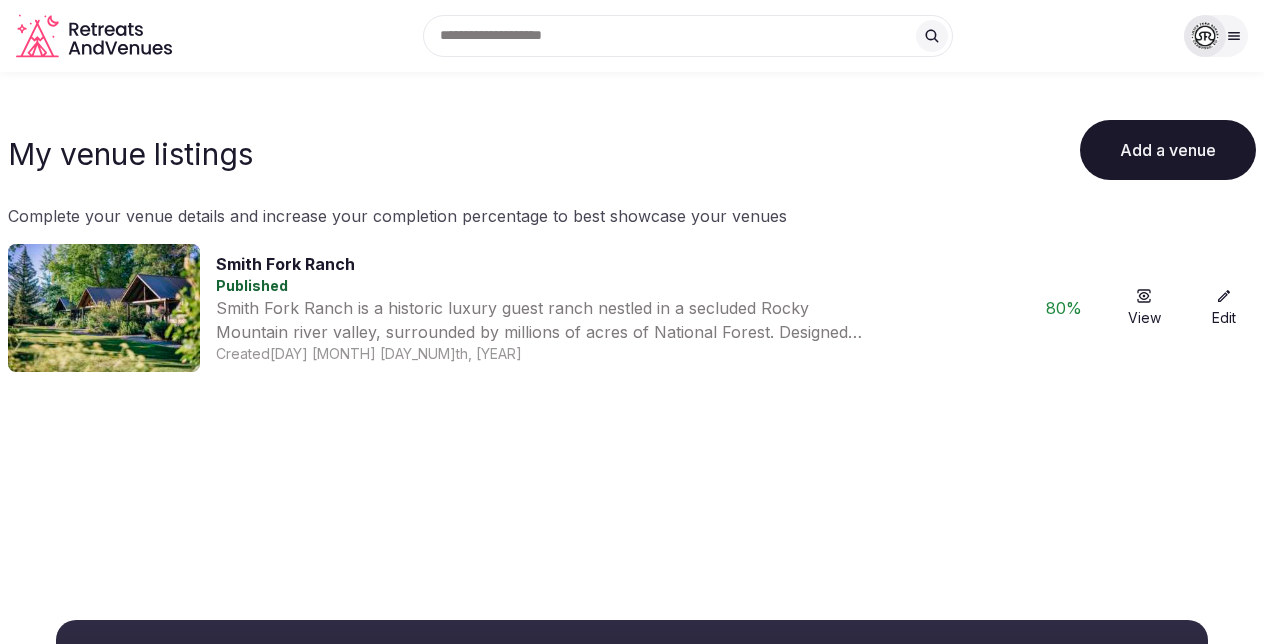 click at bounding box center [104, 308] 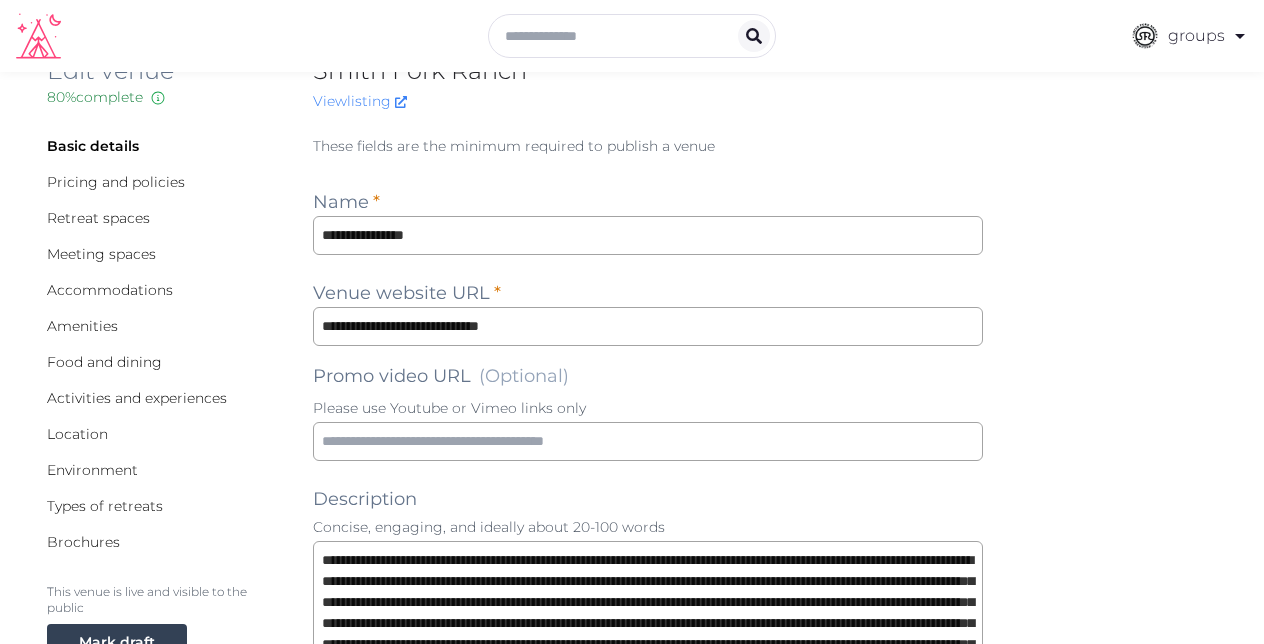 scroll, scrollTop: 0, scrollLeft: 0, axis: both 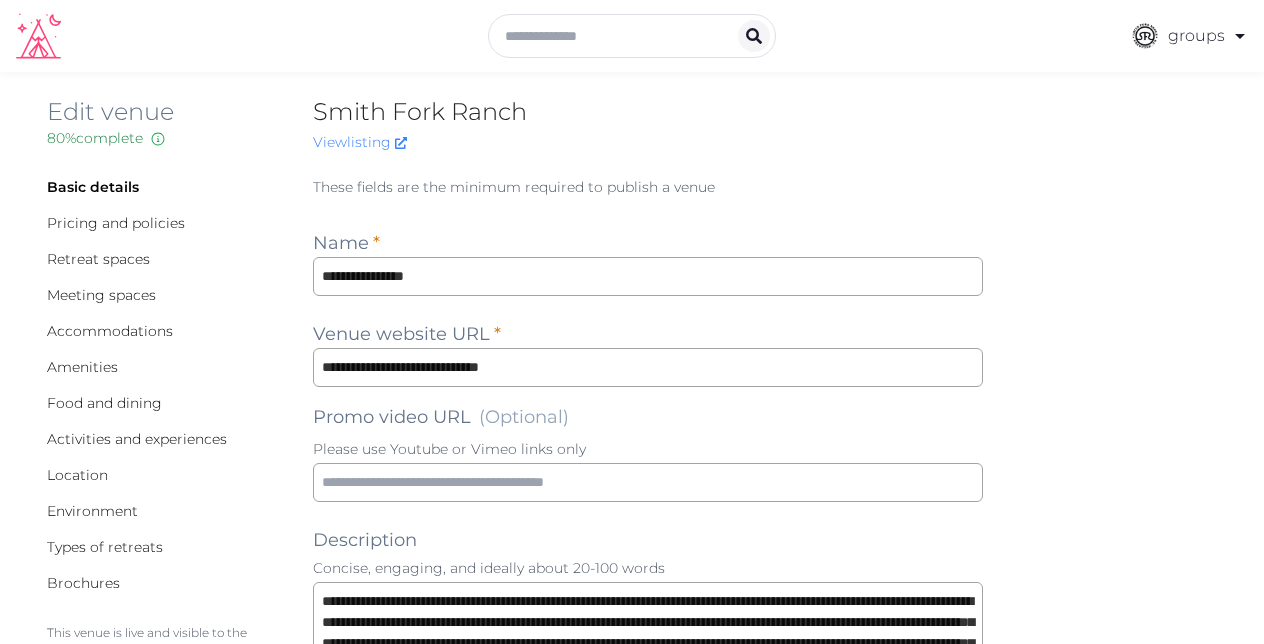 click on "View  listing" at bounding box center [648, 142] 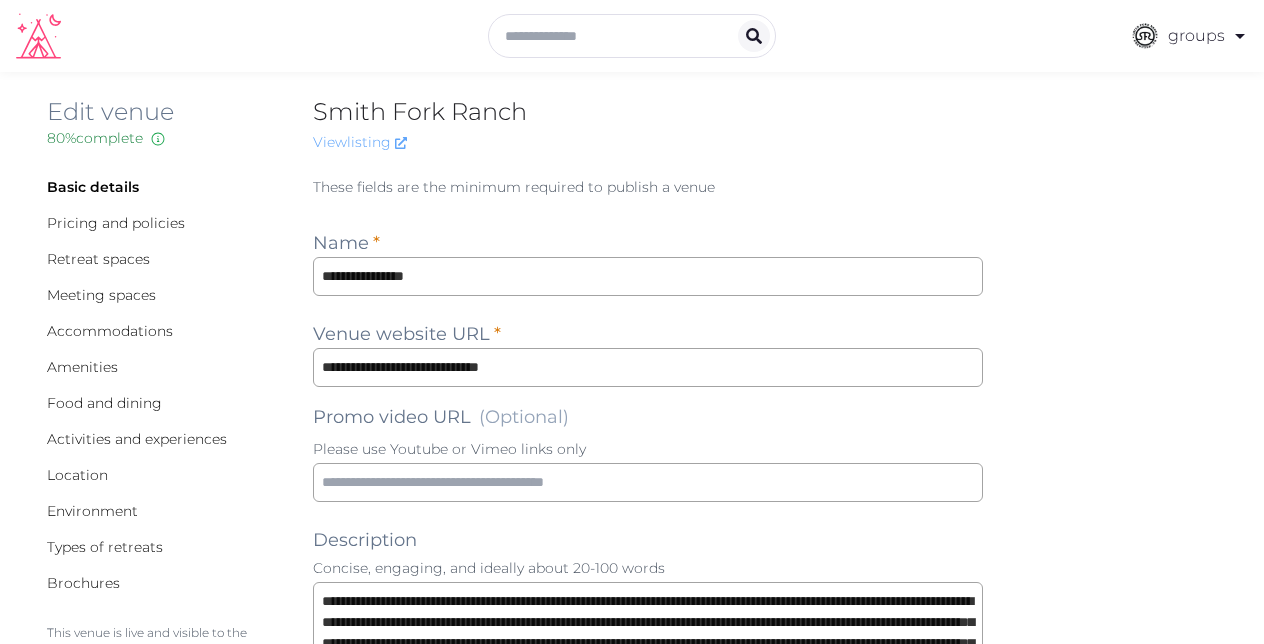 click on "View  listing" at bounding box center (360, 142) 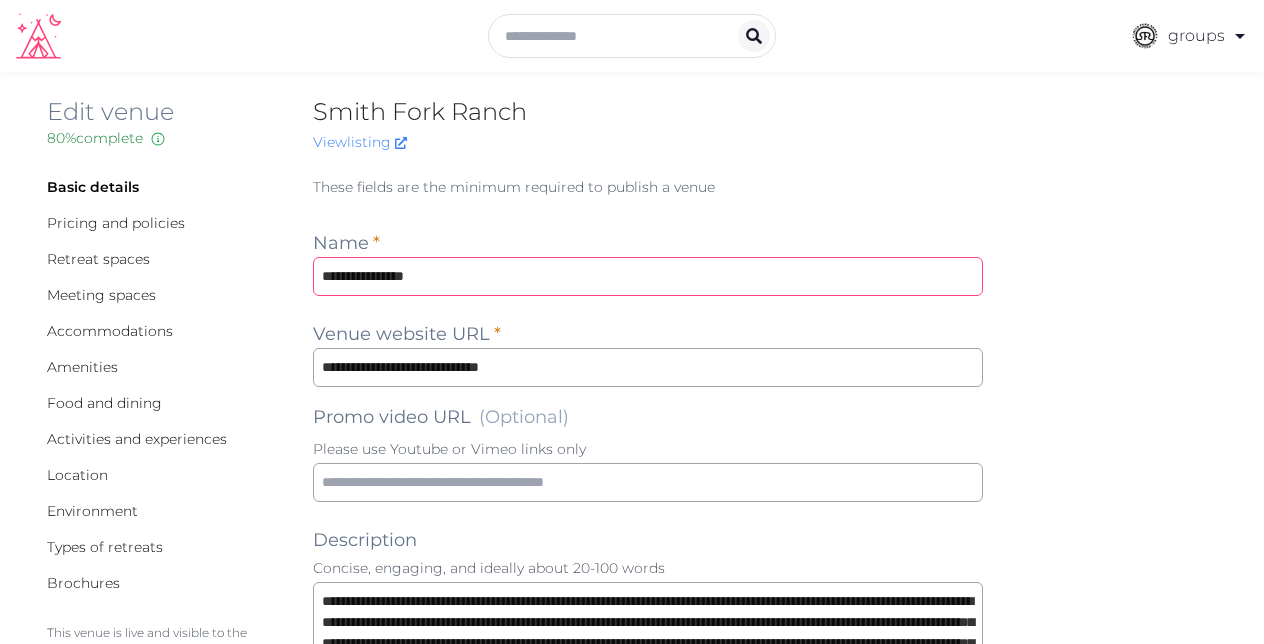 click on "**********" at bounding box center (648, 276) 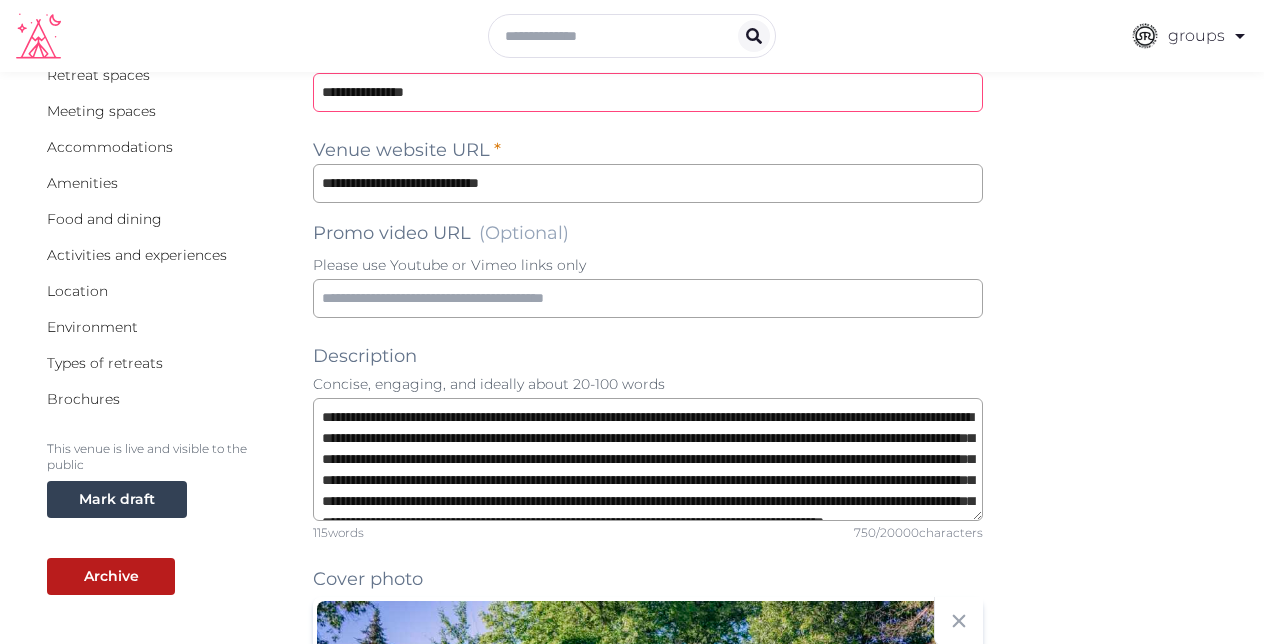 scroll, scrollTop: 186, scrollLeft: 0, axis: vertical 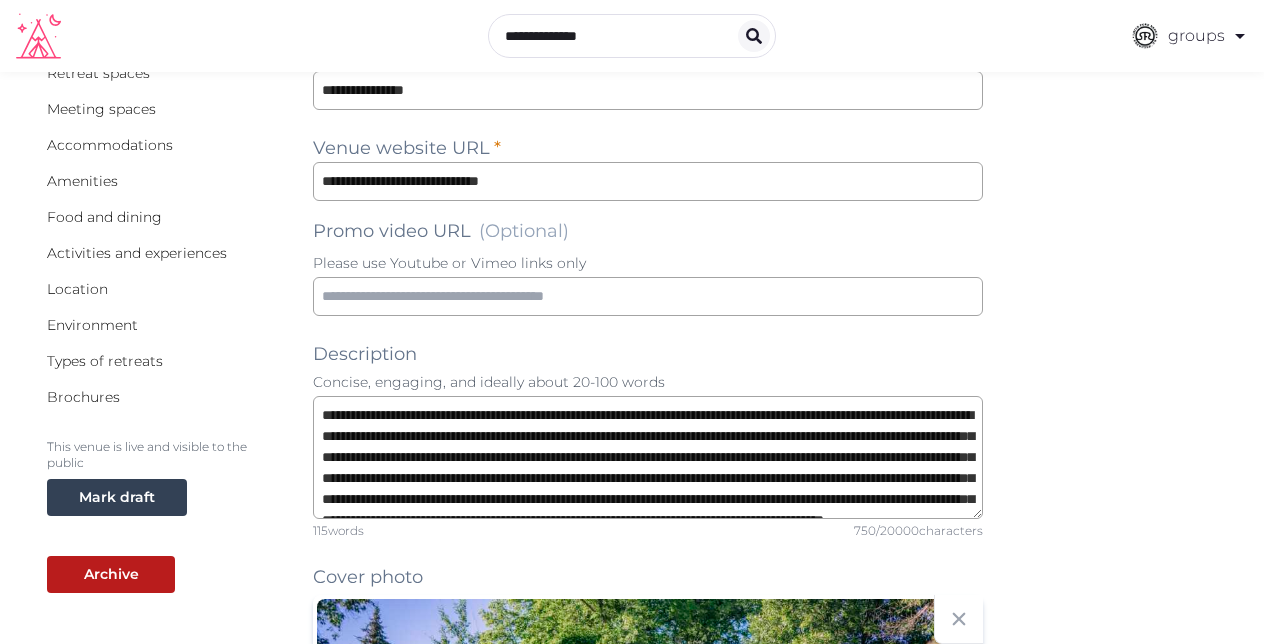 click on "**********" at bounding box center (632, 1450) 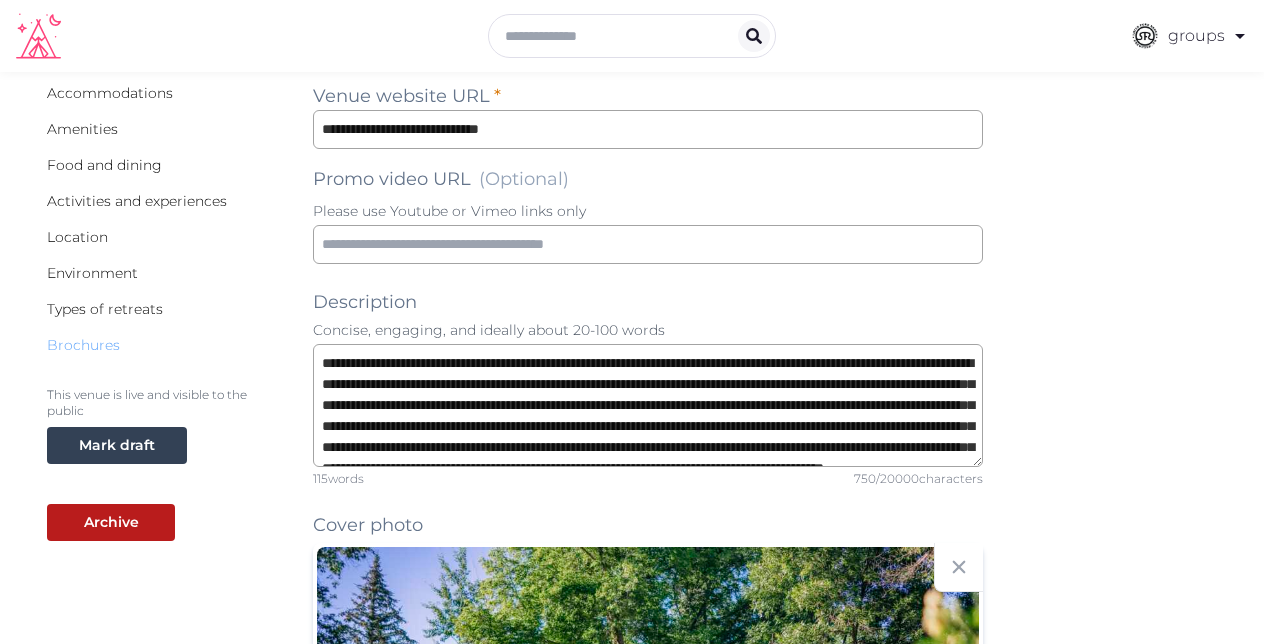 scroll, scrollTop: 259, scrollLeft: 0, axis: vertical 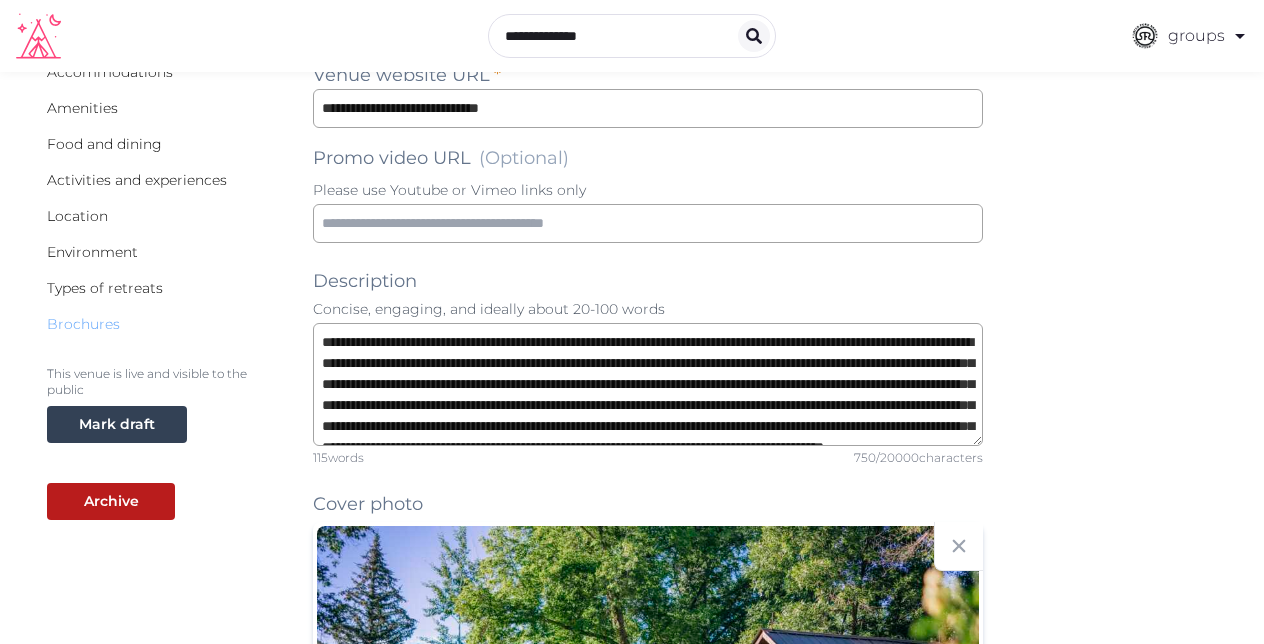 click on "Brochures" at bounding box center (83, 324) 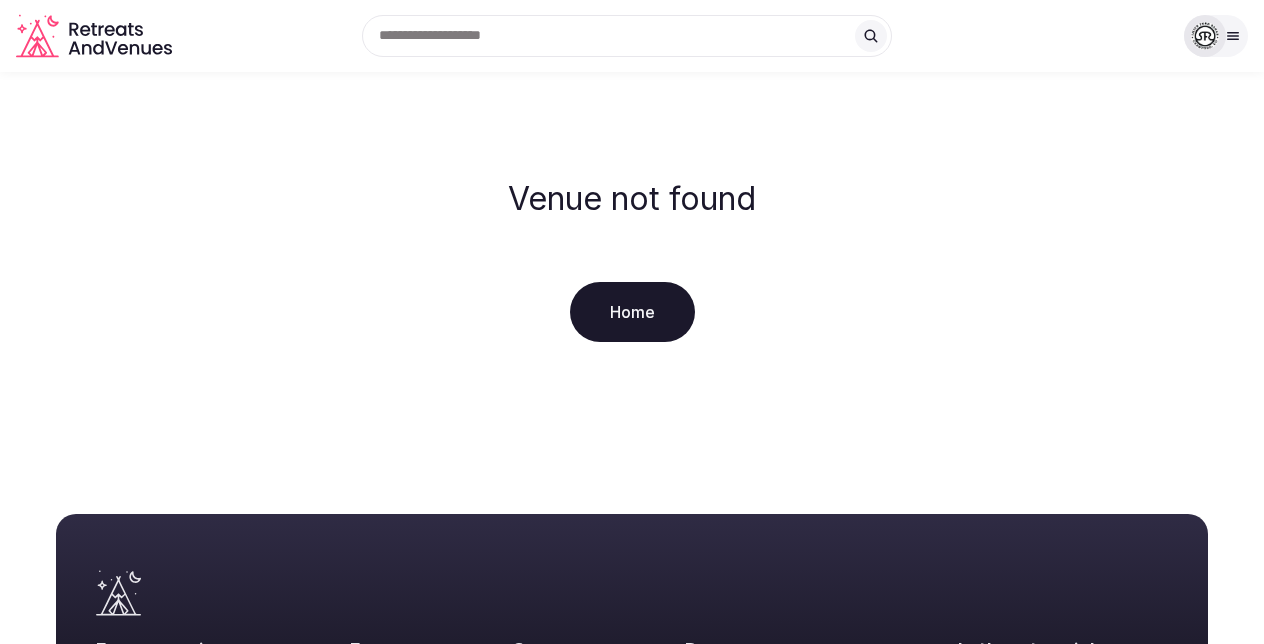 scroll, scrollTop: 0, scrollLeft: 0, axis: both 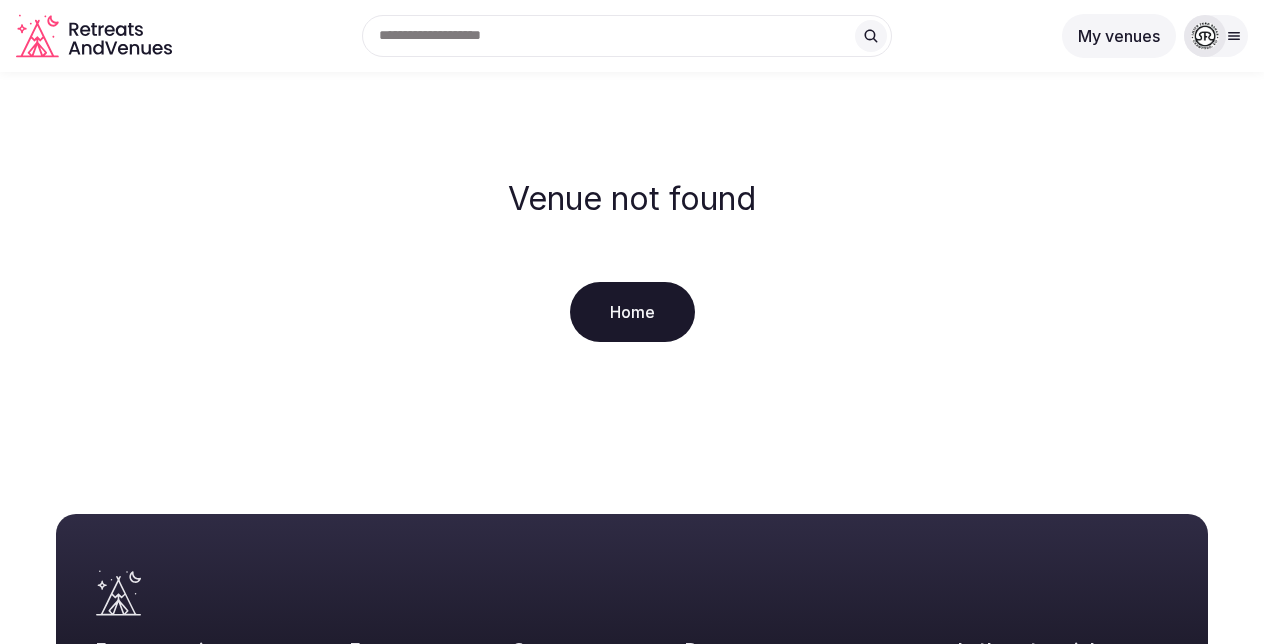 click at bounding box center [627, 36] 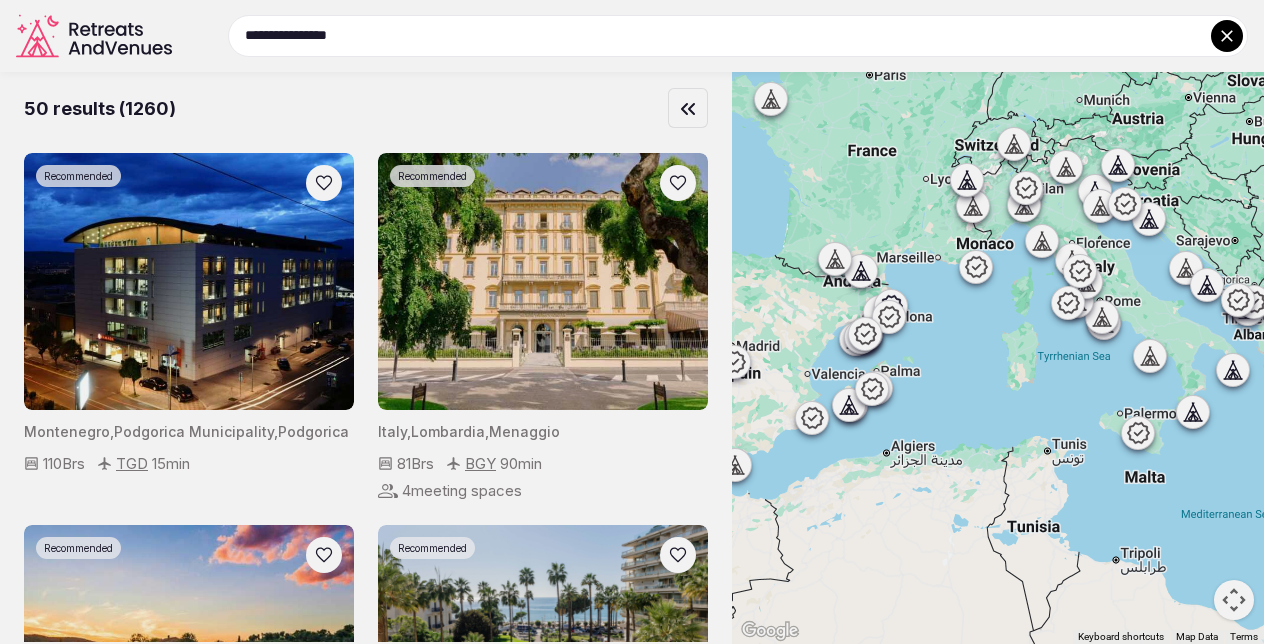 drag, startPoint x: 371, startPoint y: 34, endPoint x: 236, endPoint y: 31, distance: 135.03333 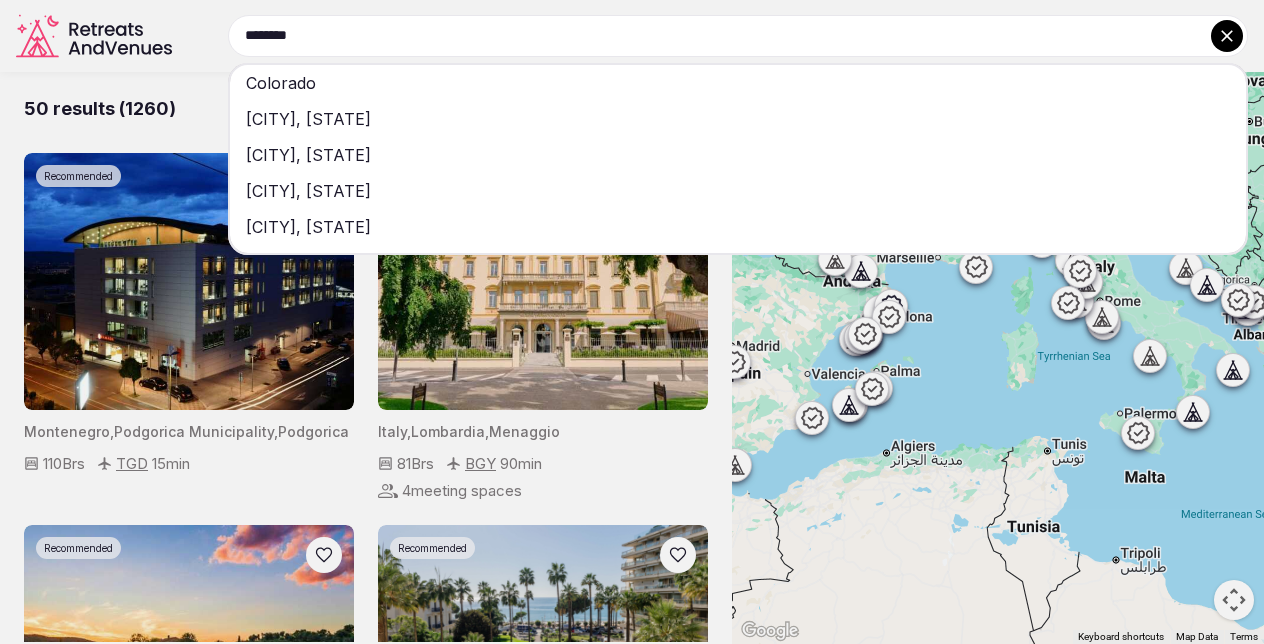 type on "********" 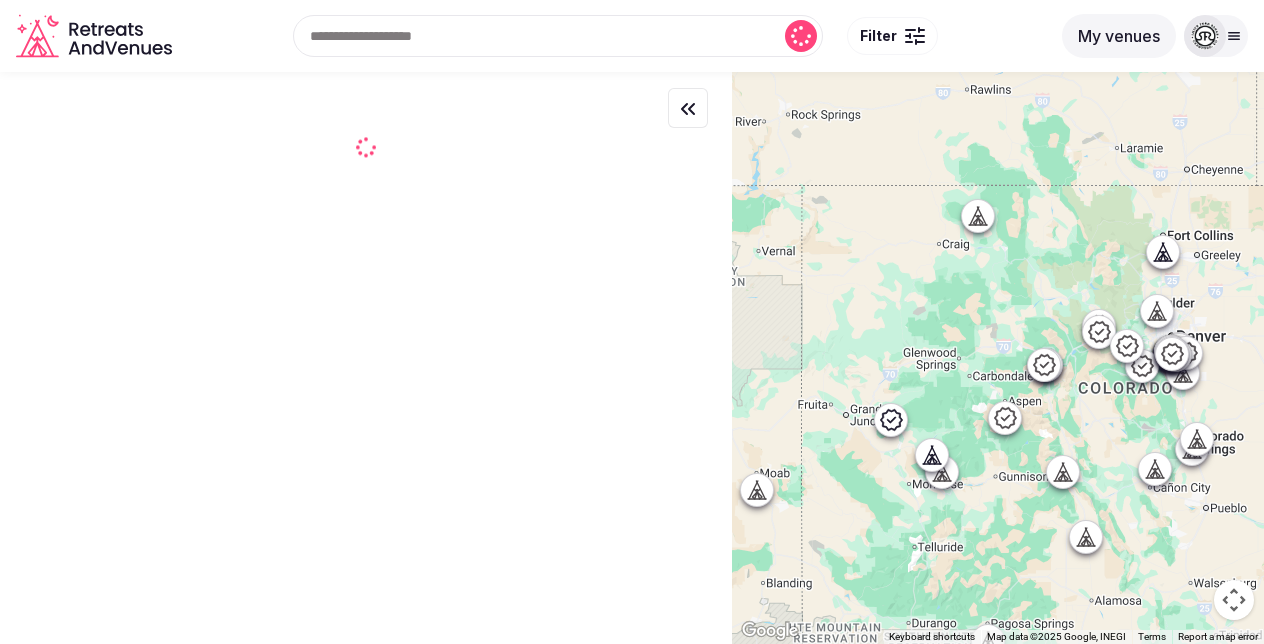 scroll, scrollTop: 0, scrollLeft: 0, axis: both 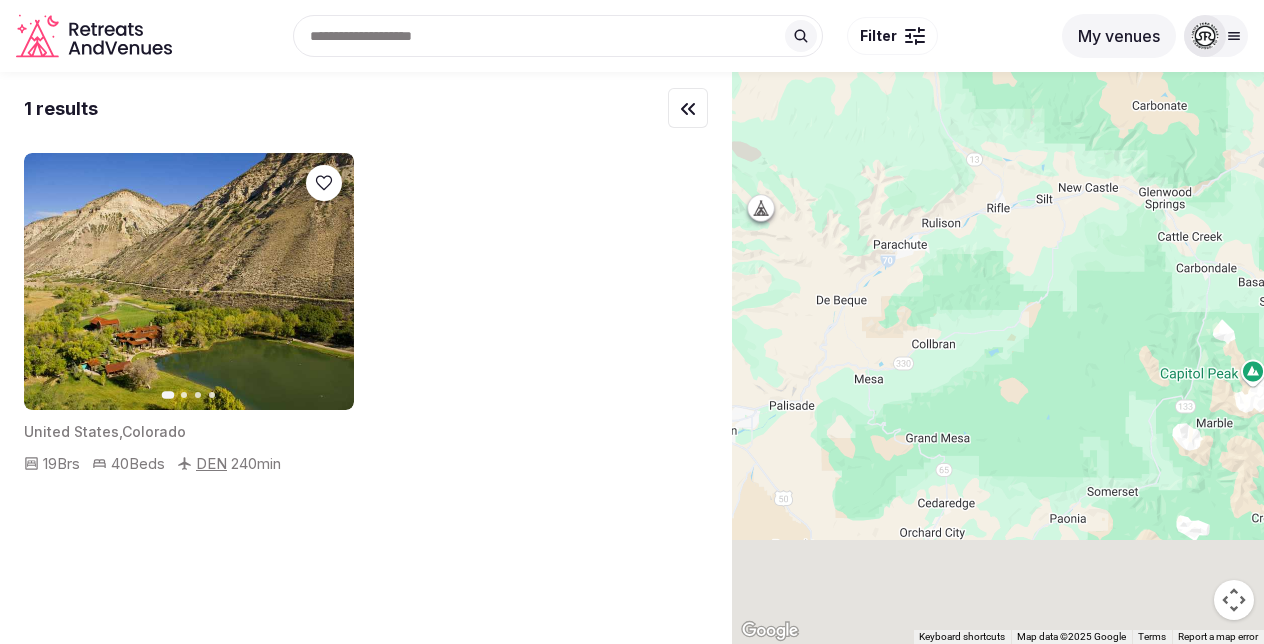 drag, startPoint x: 979, startPoint y: 467, endPoint x: 928, endPoint y: 72, distance: 398.2788 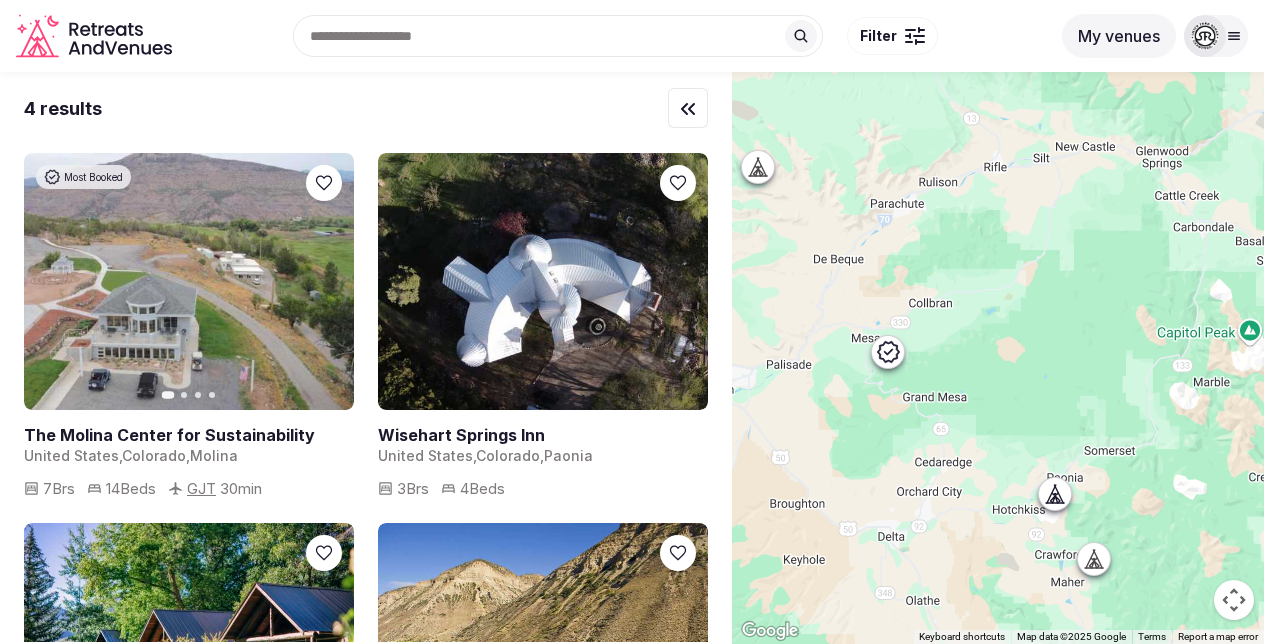 click 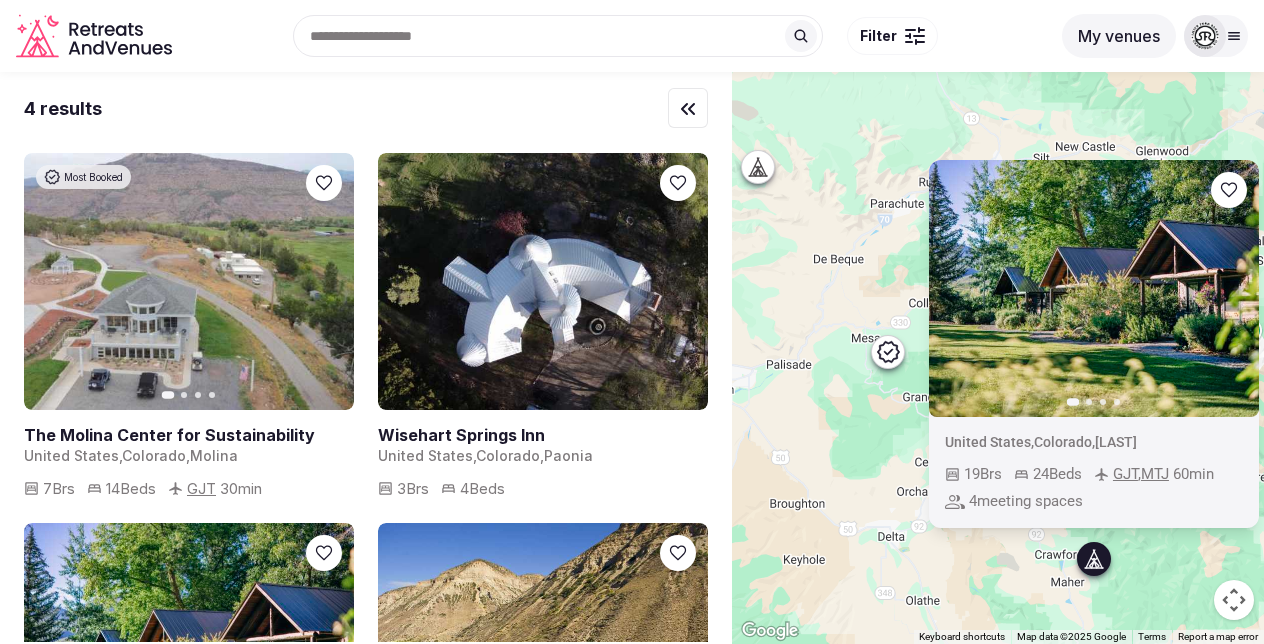 click at bounding box center [1094, 288] 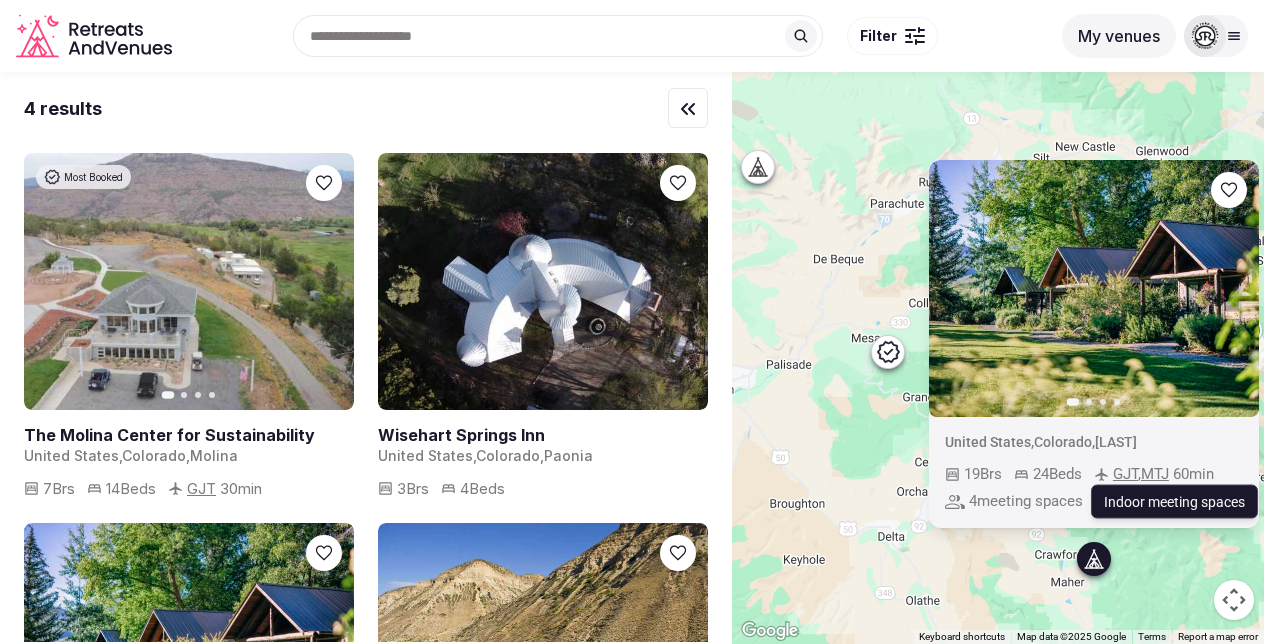 click on "4  meeting spaces" at bounding box center (1026, 501) 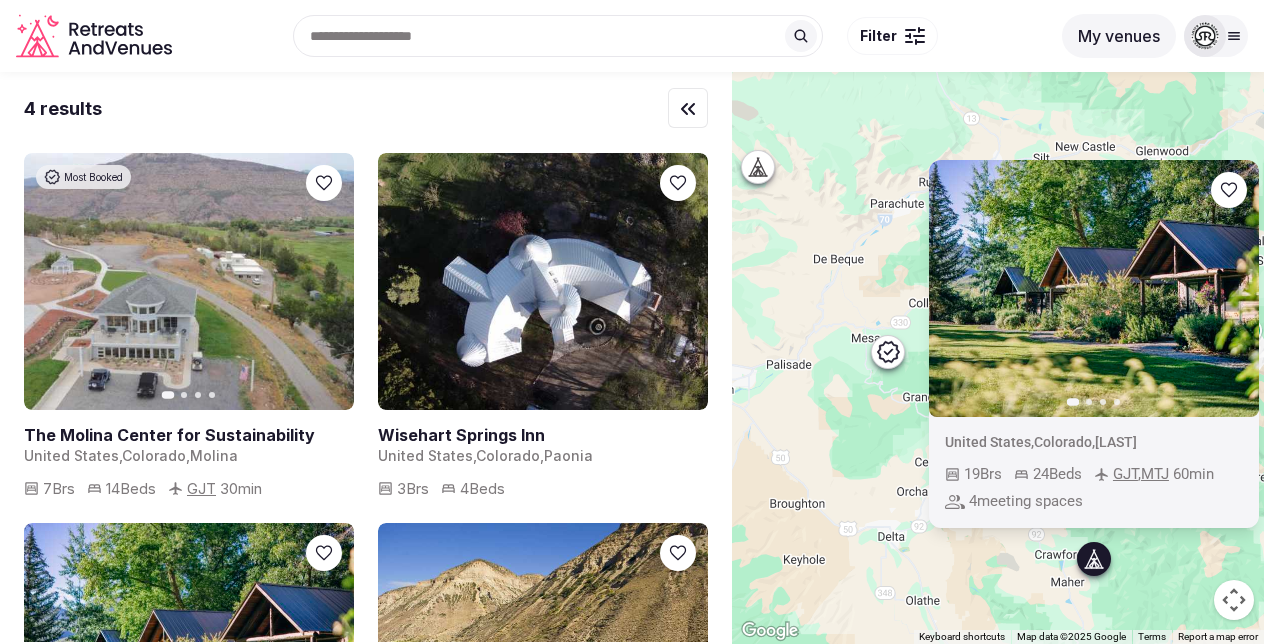 click on "," at bounding box center [1032, 442] 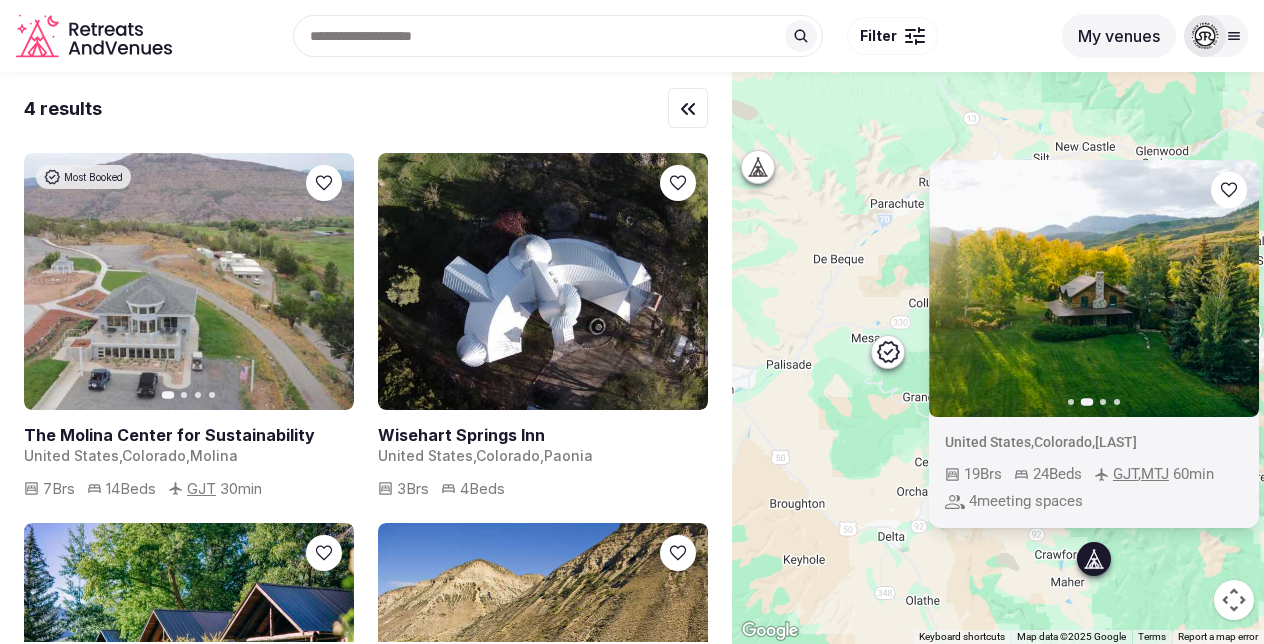 click 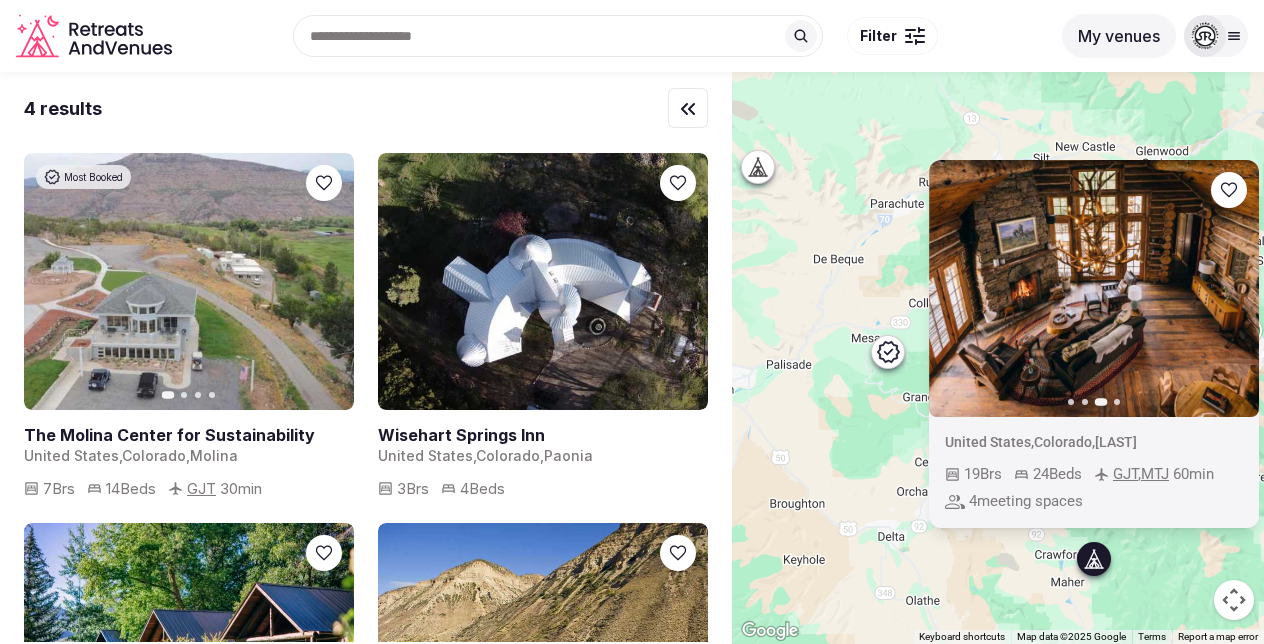 click 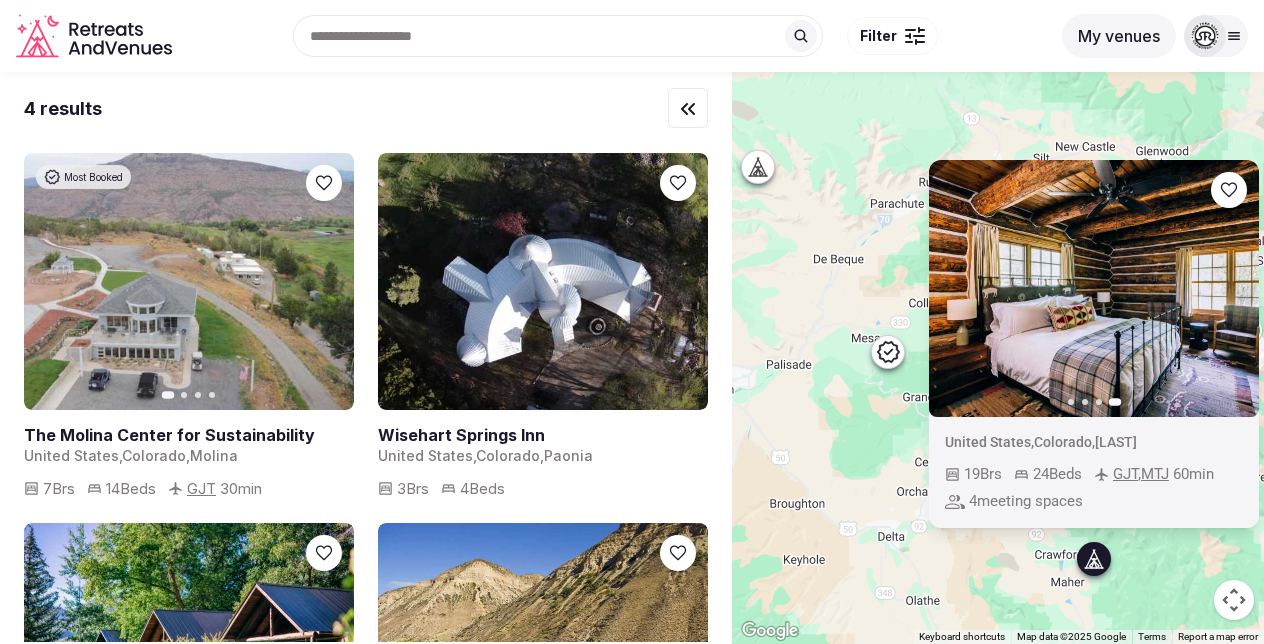 click 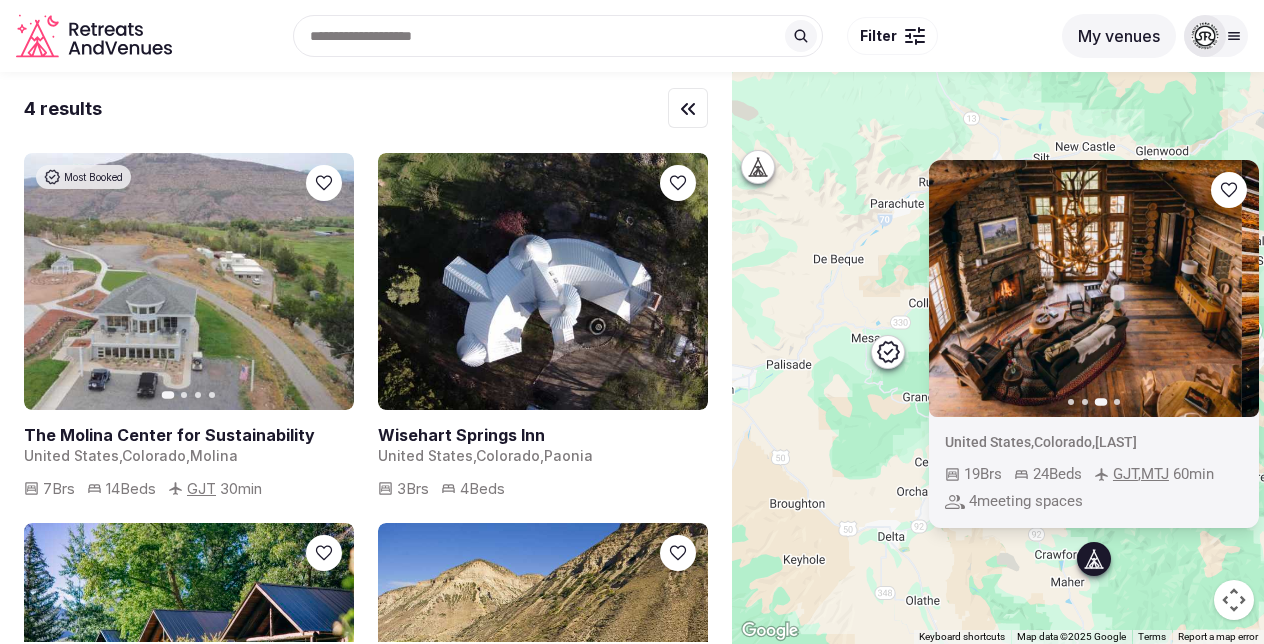 click 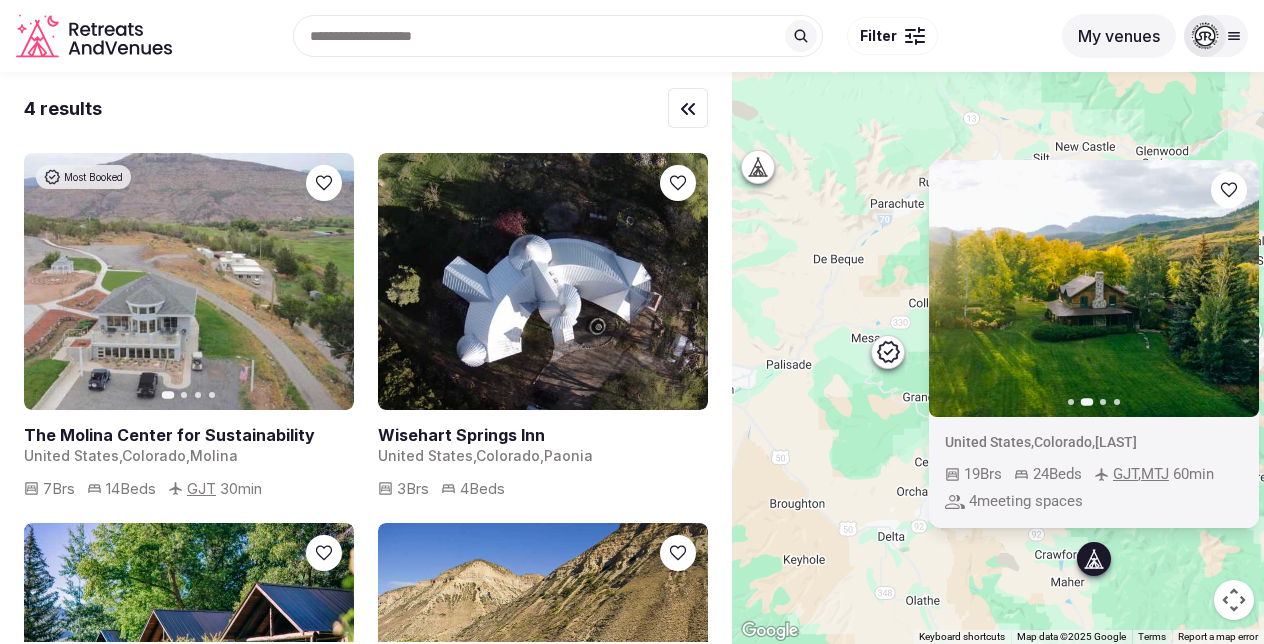 click on "United States" at bounding box center [988, 442] 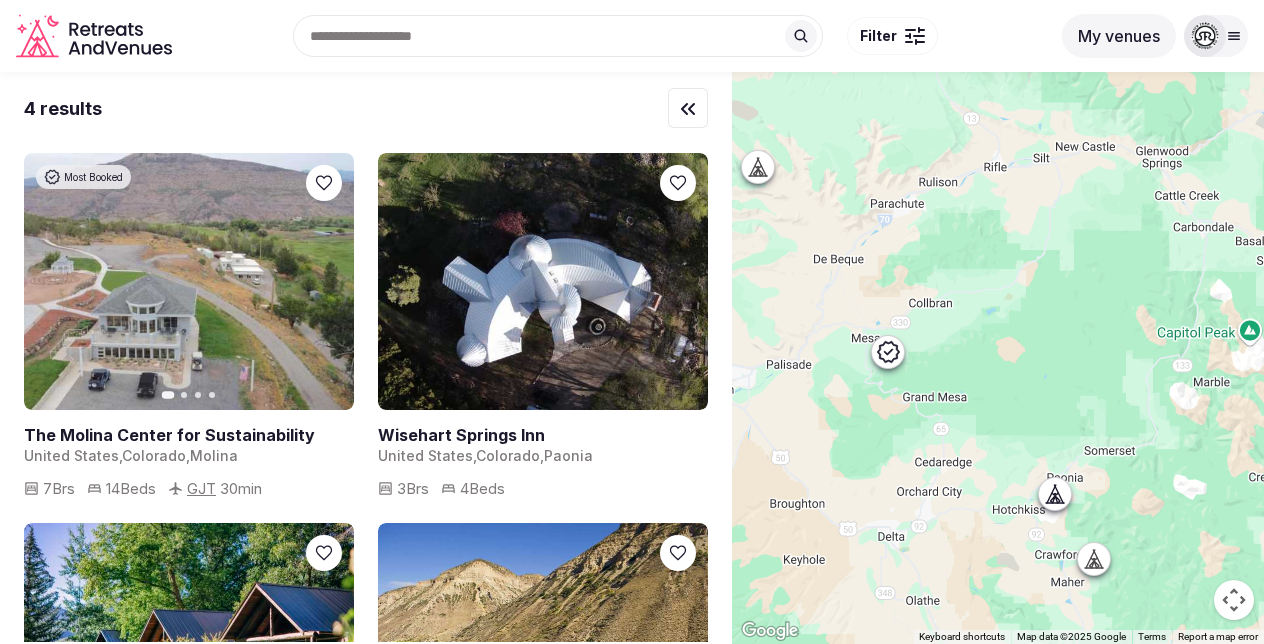 click at bounding box center (1055, 494) 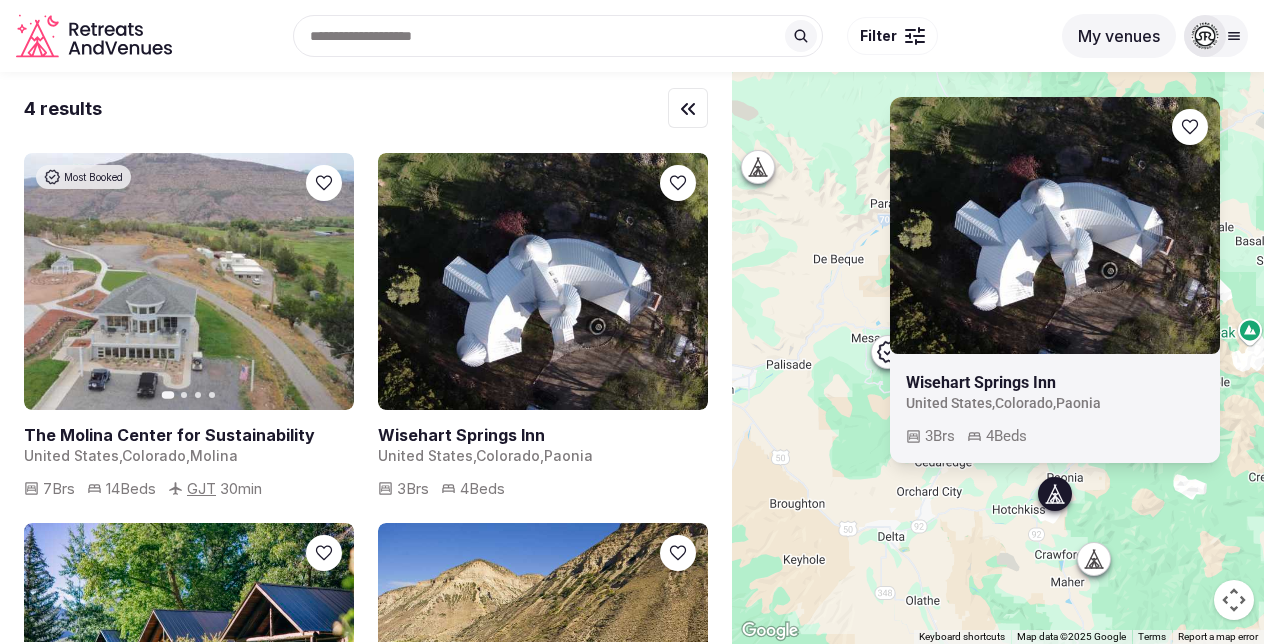 click at bounding box center [1094, 559] 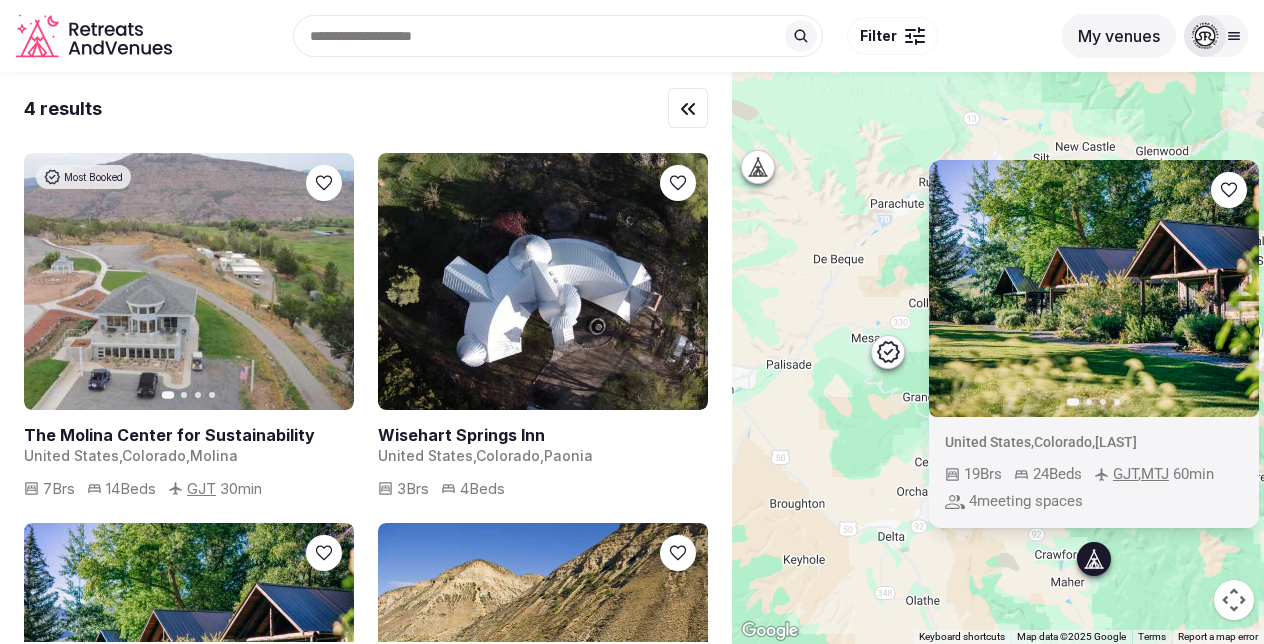 click at bounding box center (1094, 288) 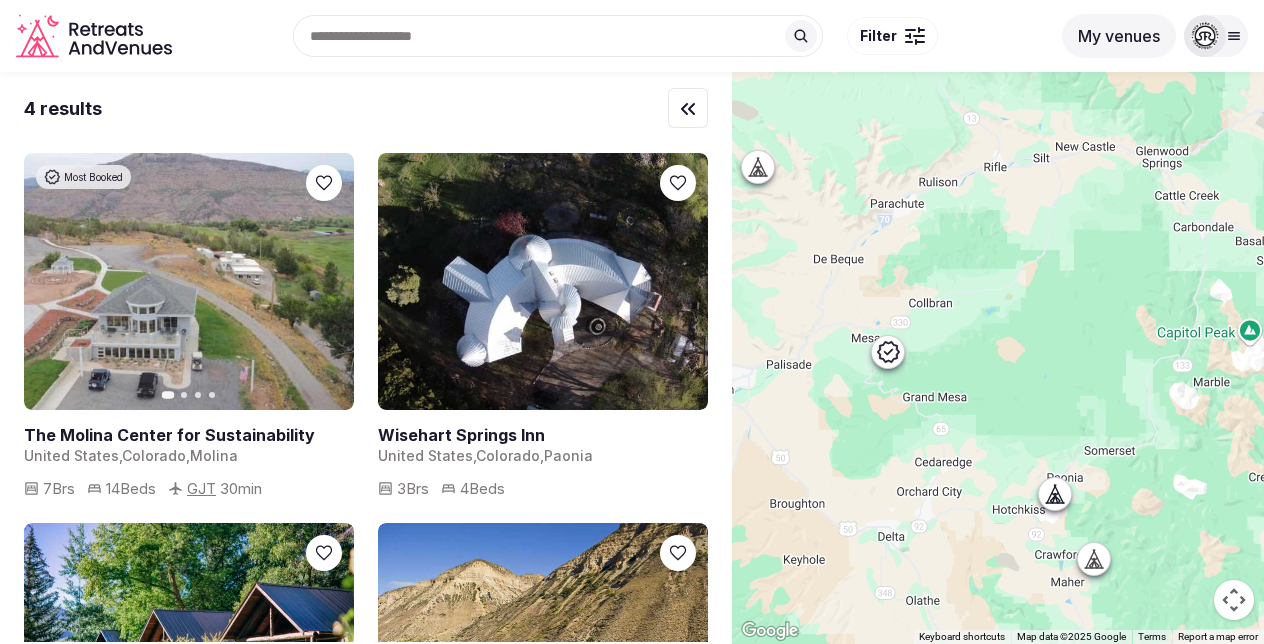 click 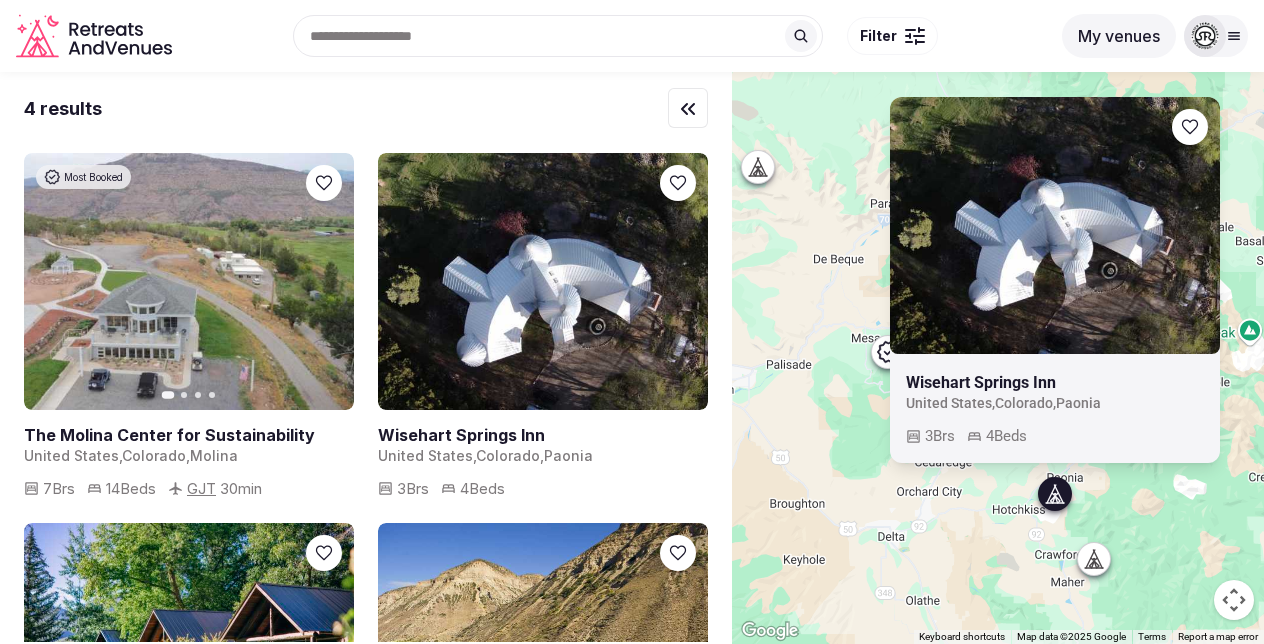 click on "Wisehart Springs Inn United States ,  Colorado ,  Paonia 3  Brs 4  Beds" at bounding box center (998, 358) 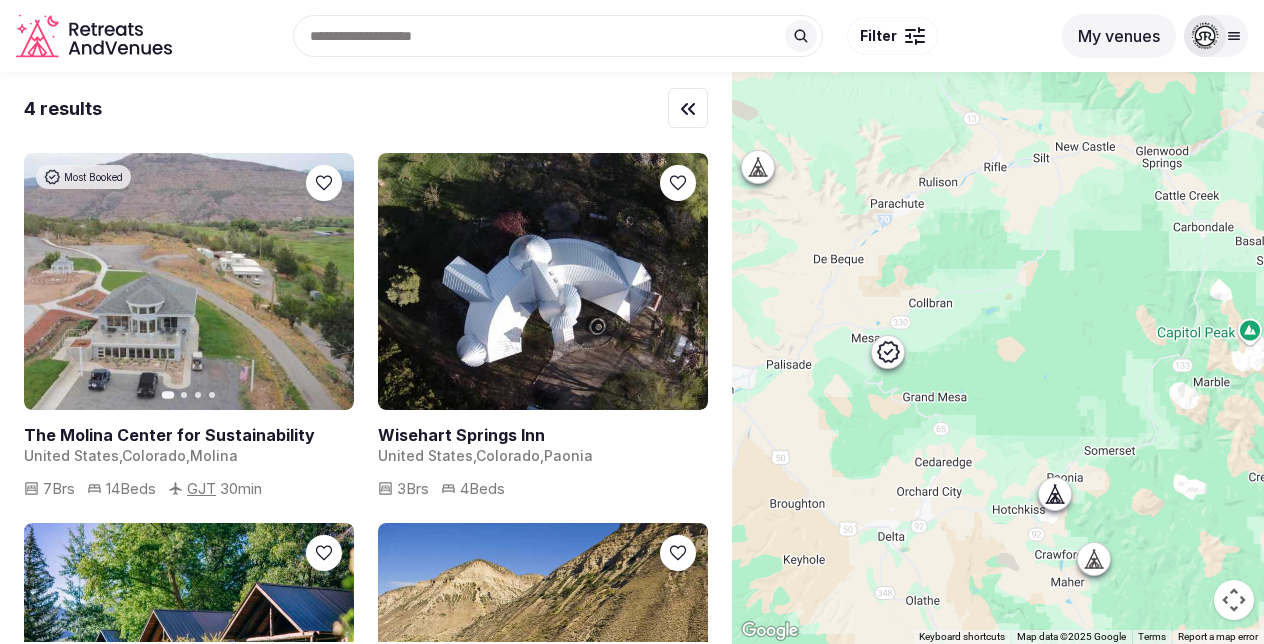 click 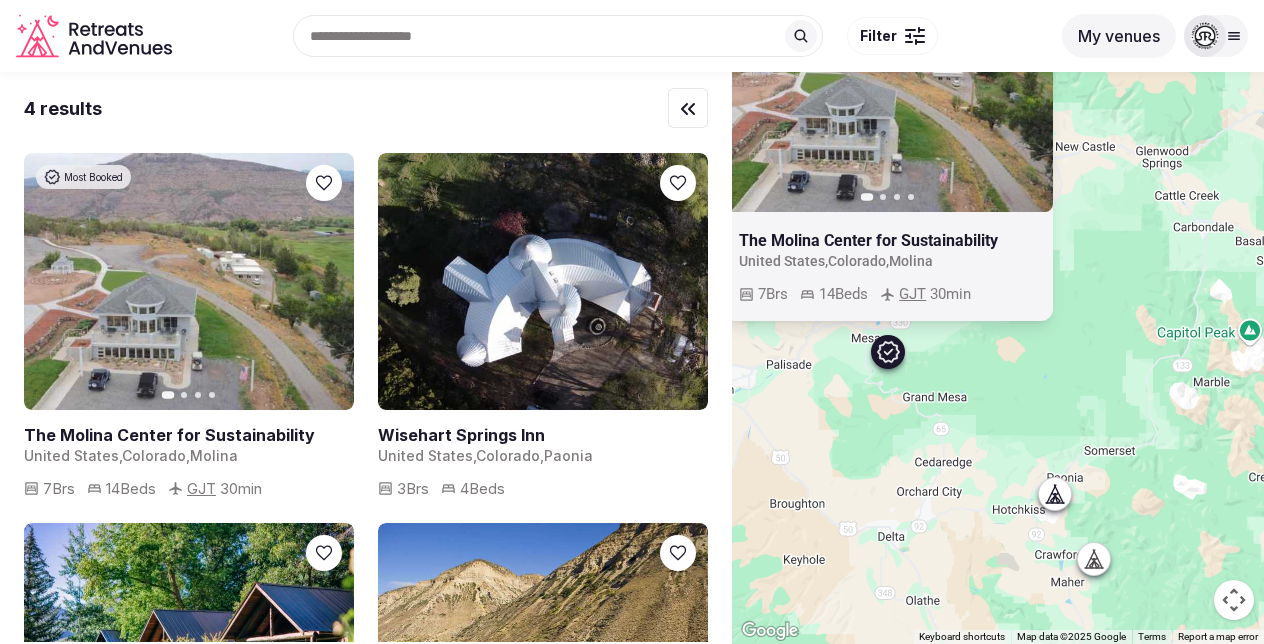 click 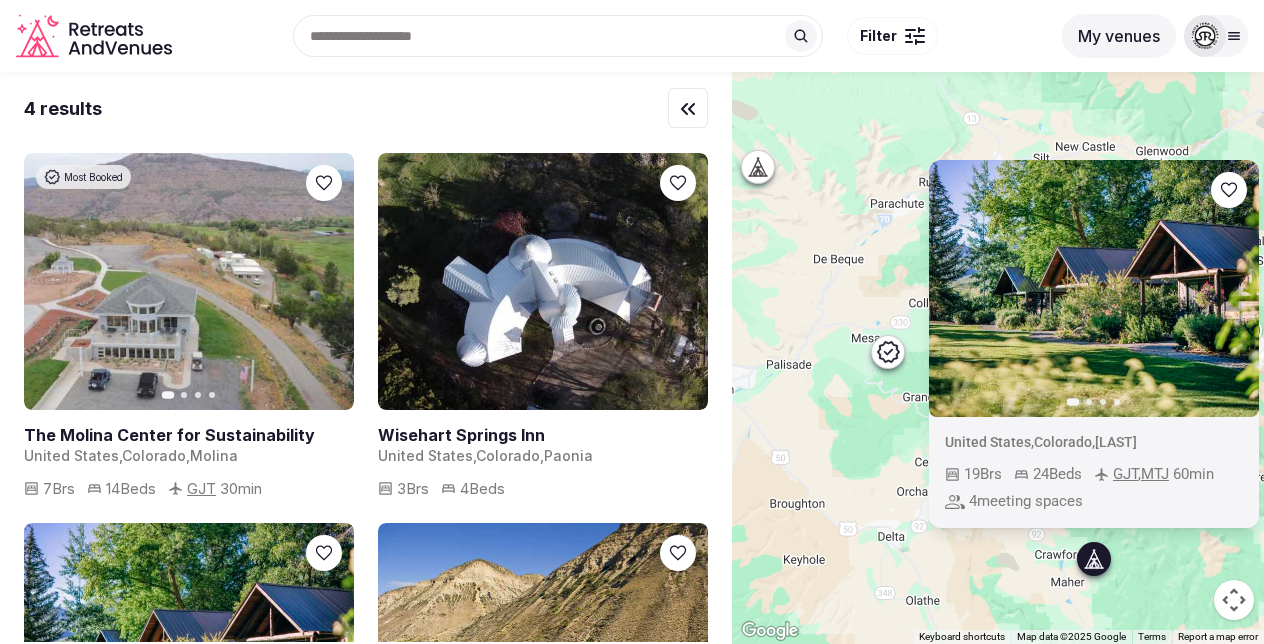click at bounding box center (1094, 288) 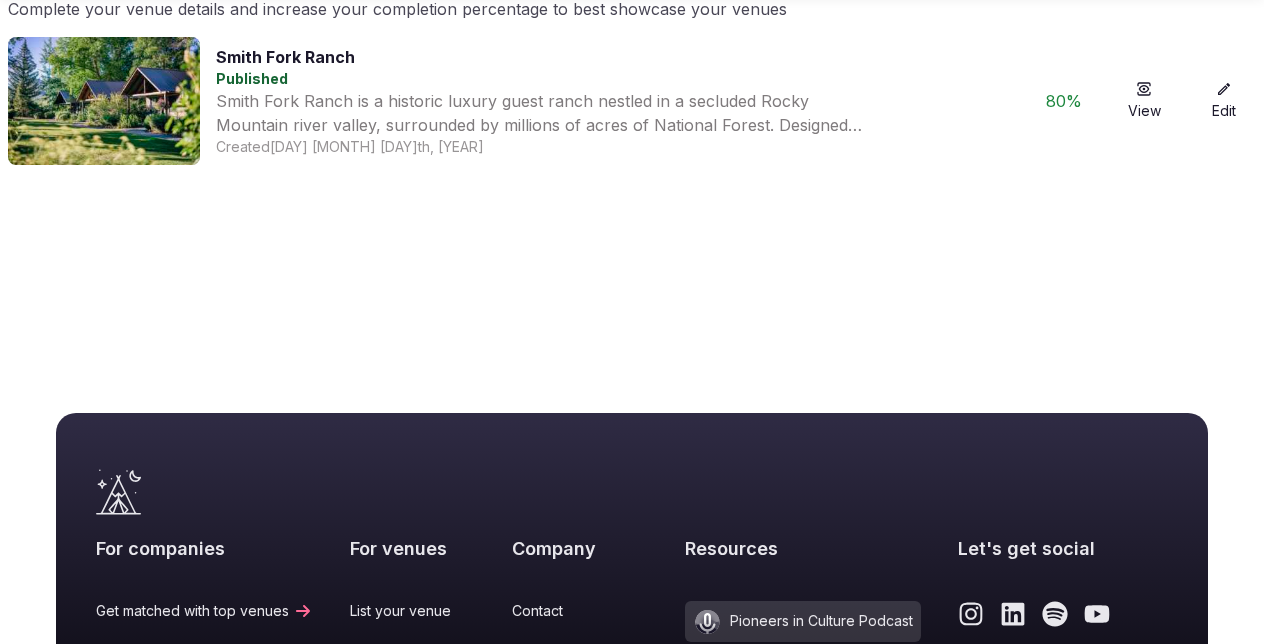 scroll, scrollTop: 0, scrollLeft: 0, axis: both 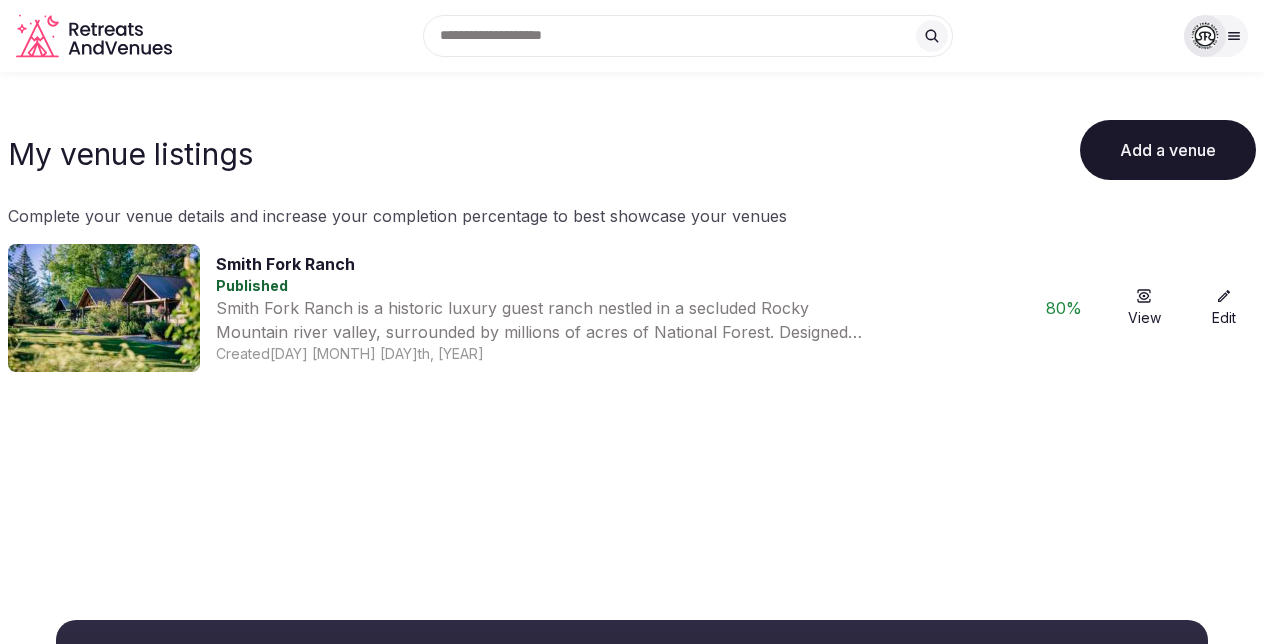click 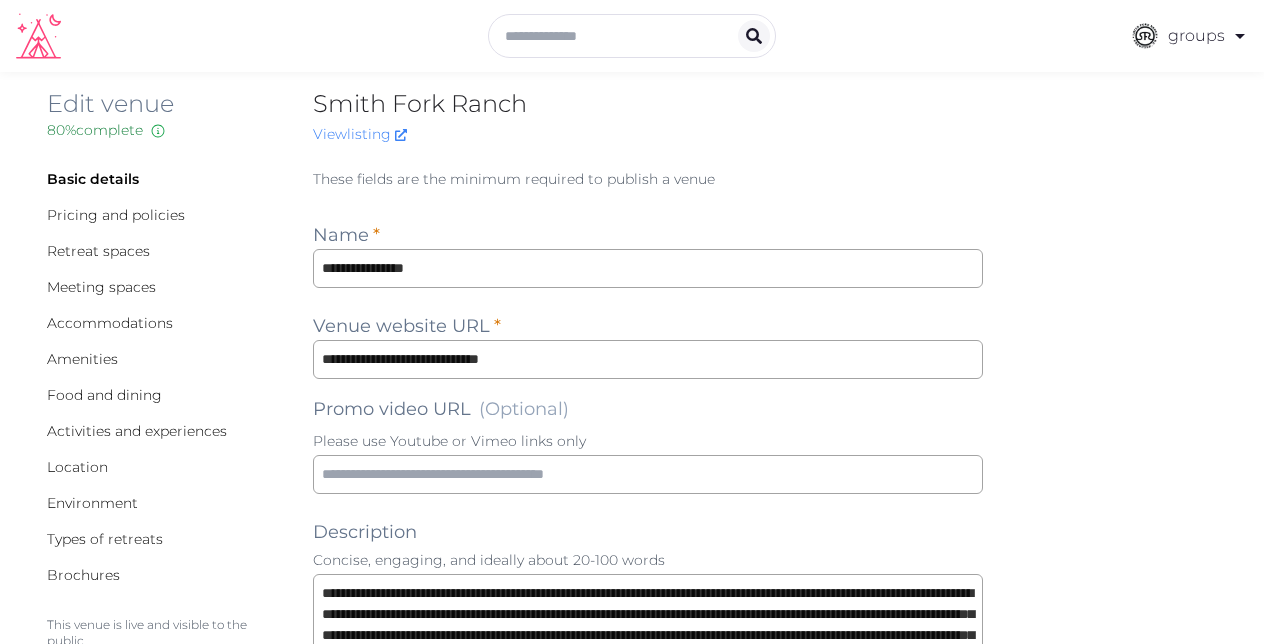 scroll, scrollTop: 0, scrollLeft: 0, axis: both 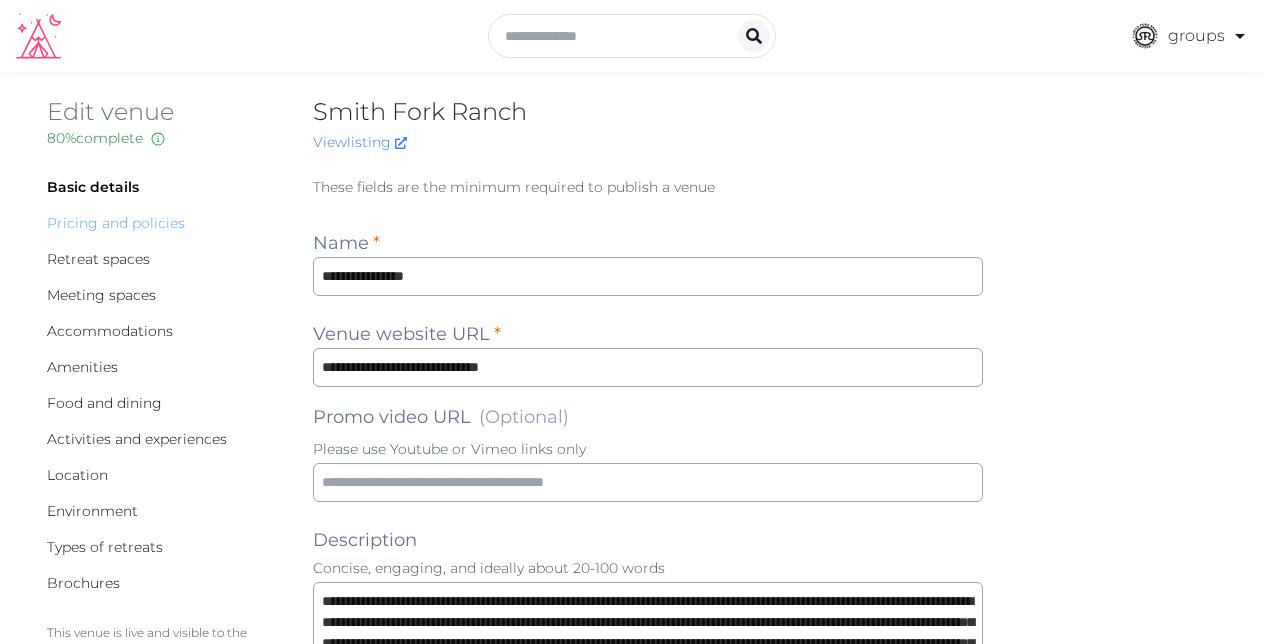 click on "Pricing and policies" at bounding box center (116, 223) 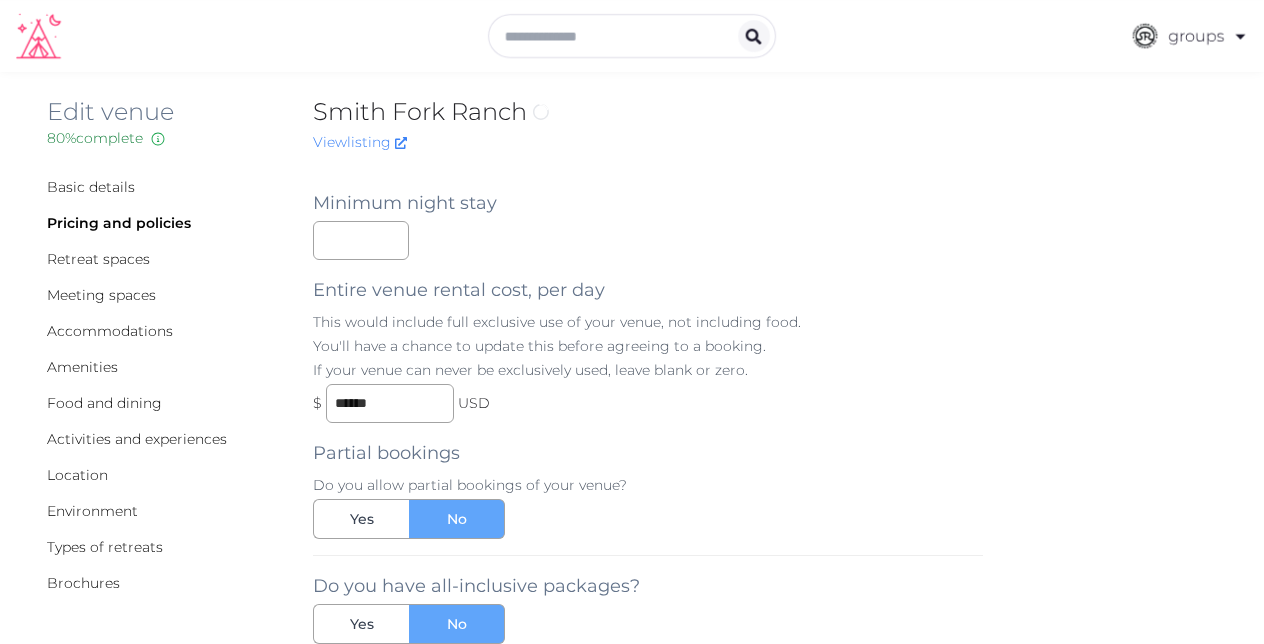 scroll, scrollTop: 0, scrollLeft: 0, axis: both 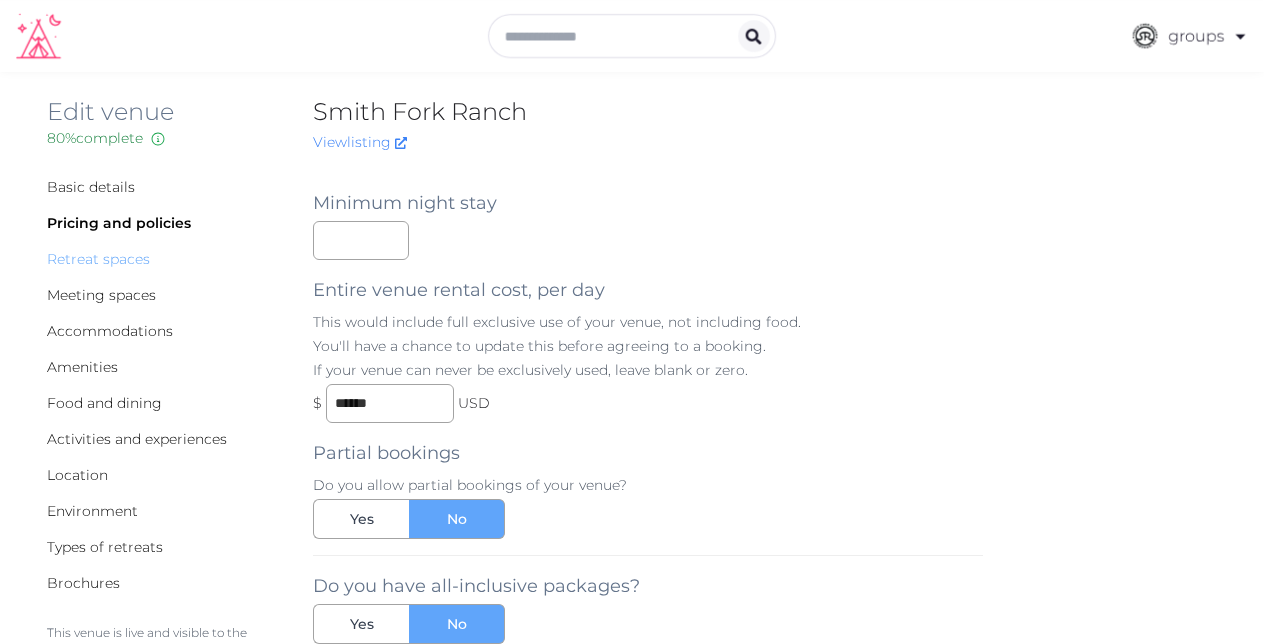 click on "Retreat spaces" at bounding box center [98, 259] 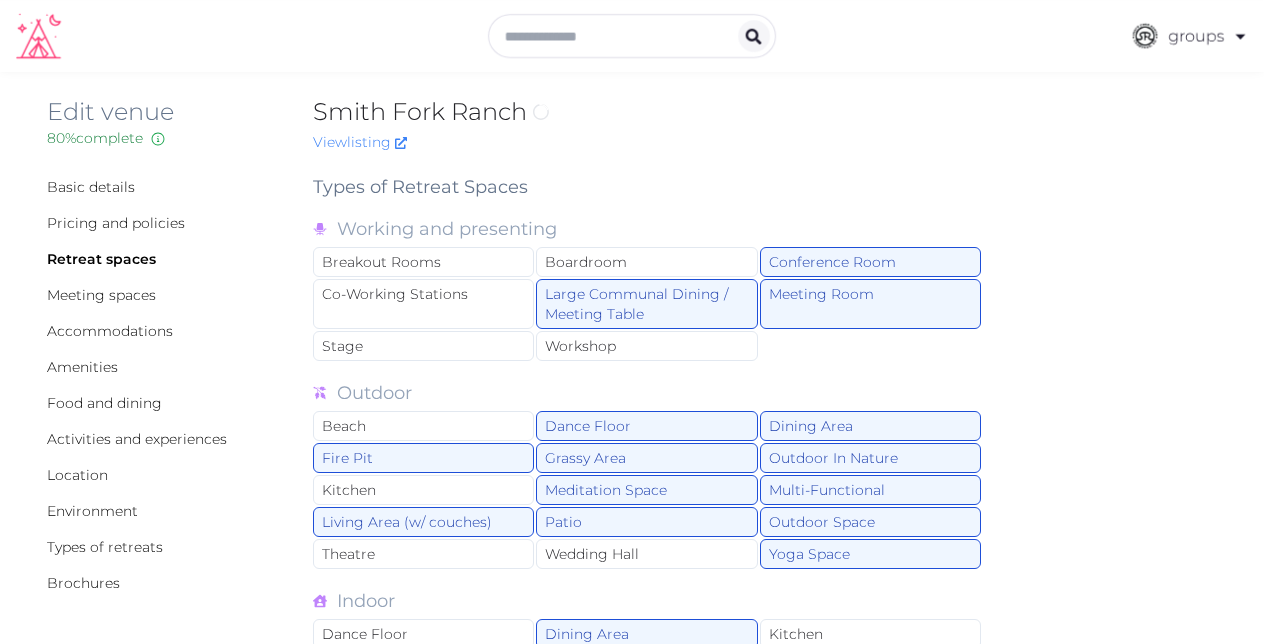 scroll, scrollTop: 0, scrollLeft: 0, axis: both 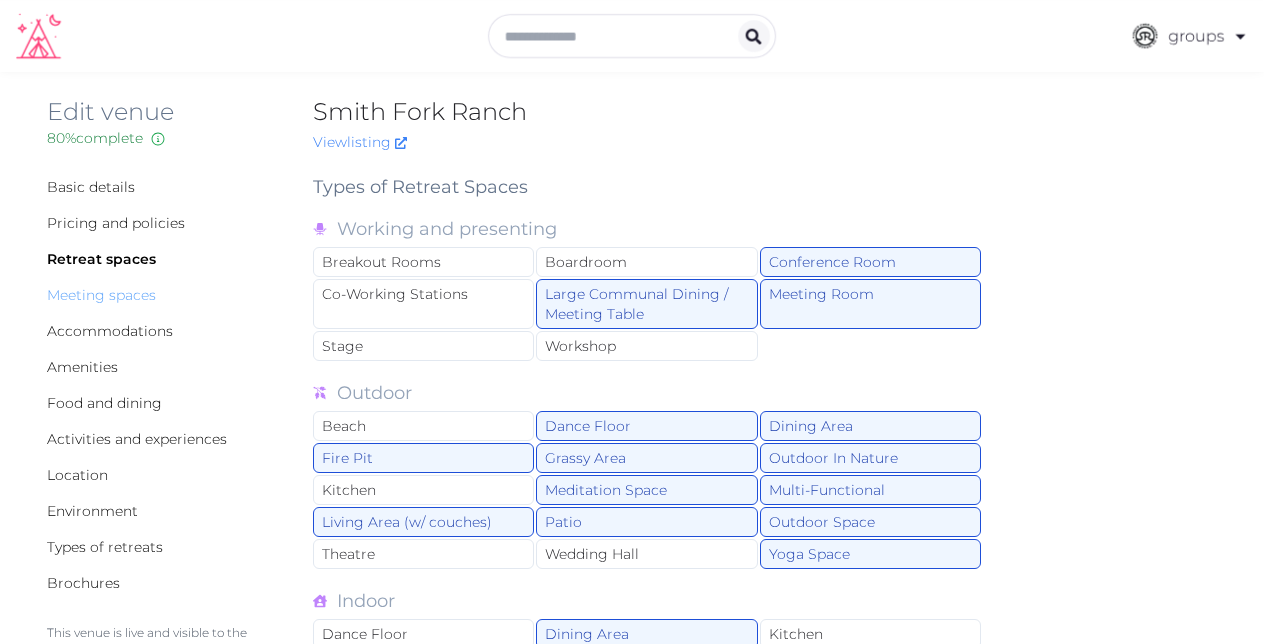 click on "Meeting spaces" at bounding box center [101, 295] 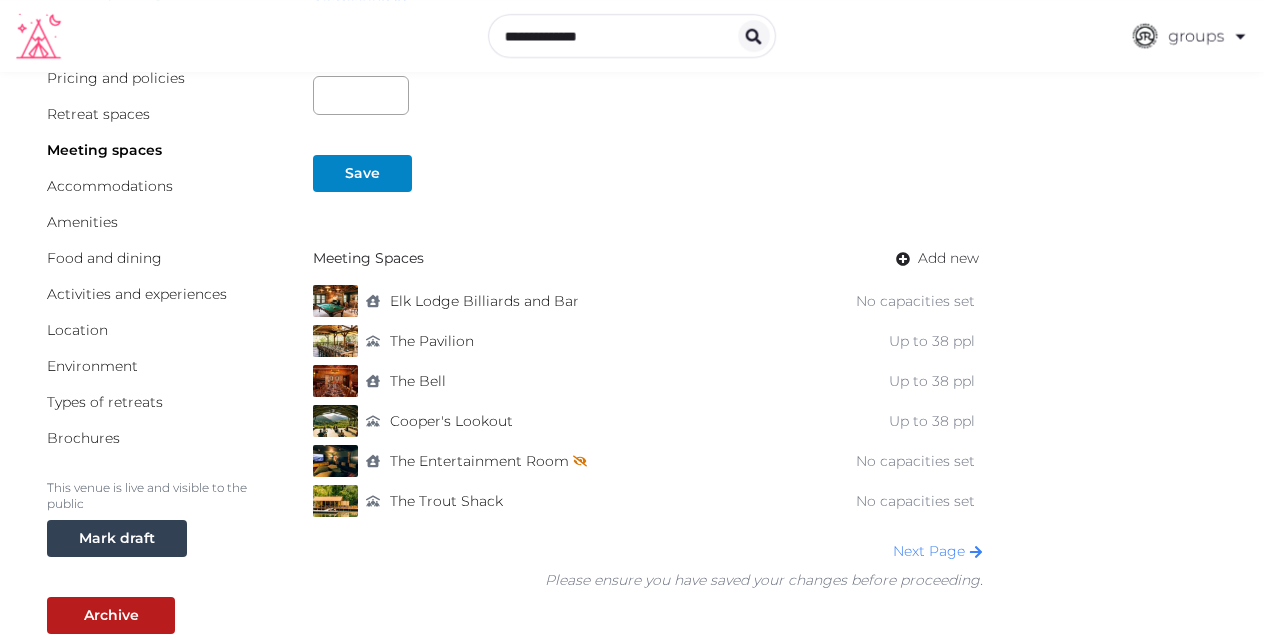 scroll, scrollTop: 133, scrollLeft: 0, axis: vertical 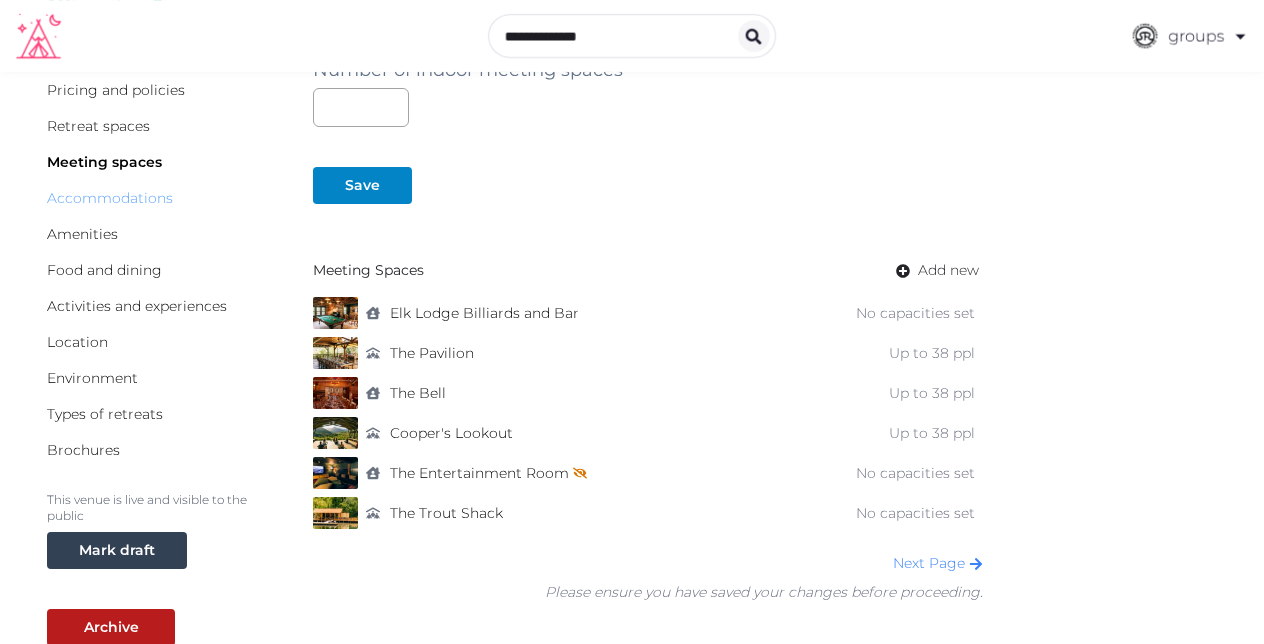 click on "Accommodations" at bounding box center (110, 198) 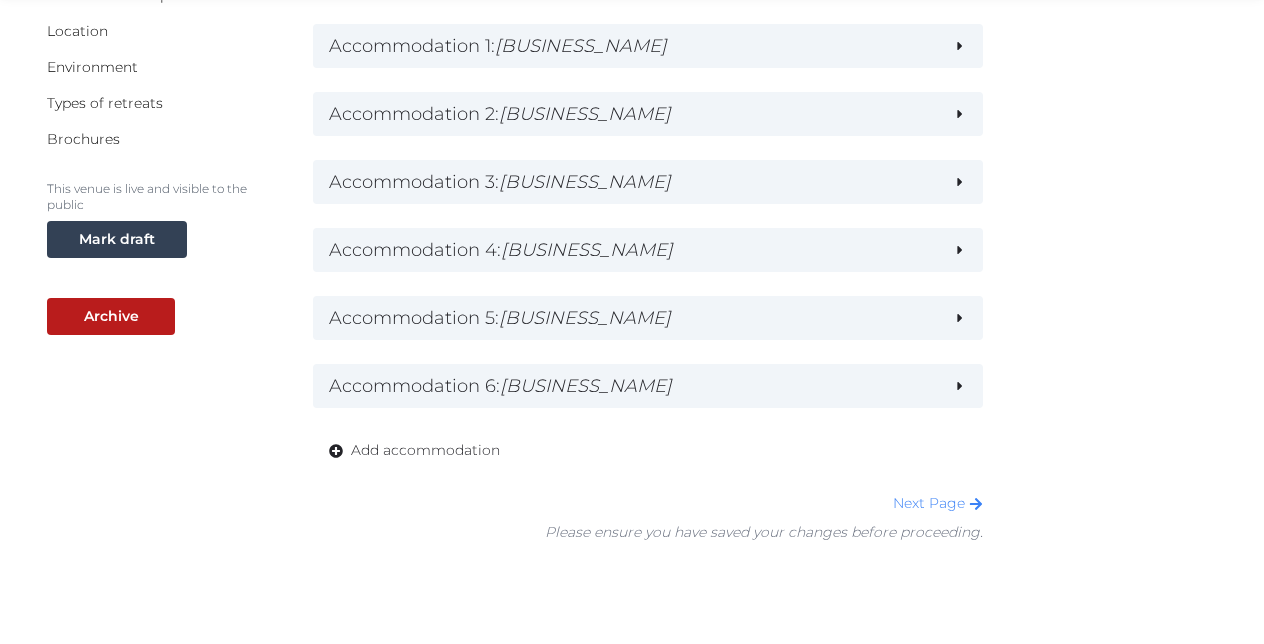 scroll, scrollTop: 451, scrollLeft: 0, axis: vertical 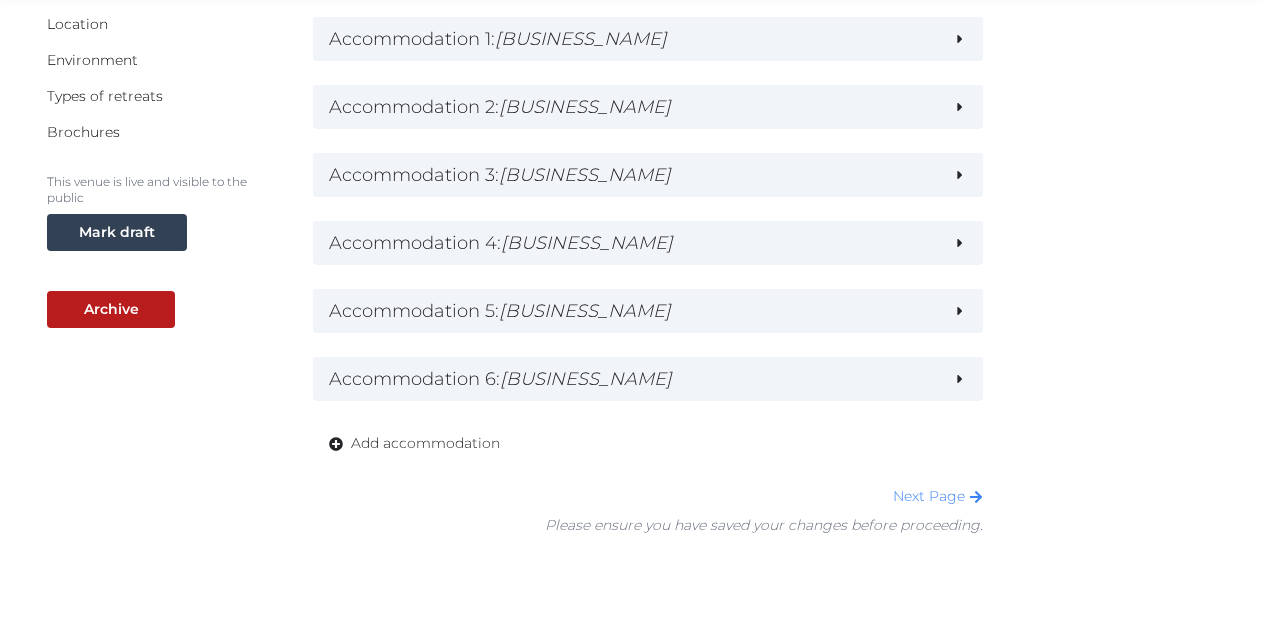 click on "[BUSINESS_NAME]" at bounding box center (586, 379) 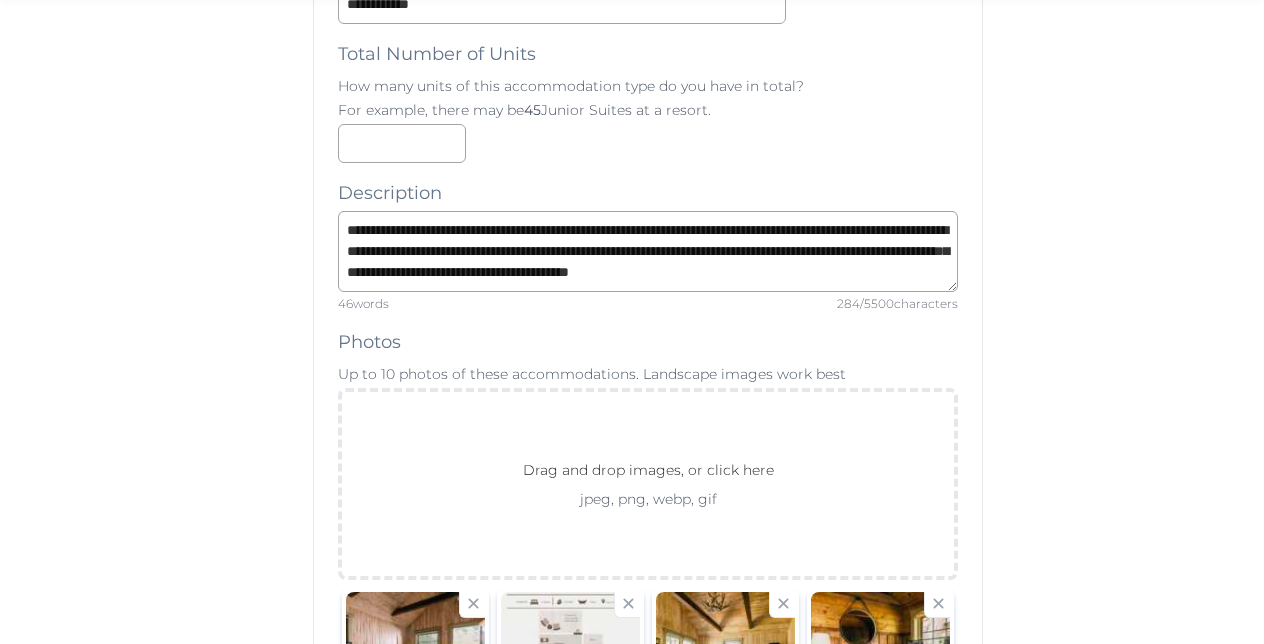 scroll, scrollTop: 0, scrollLeft: 0, axis: both 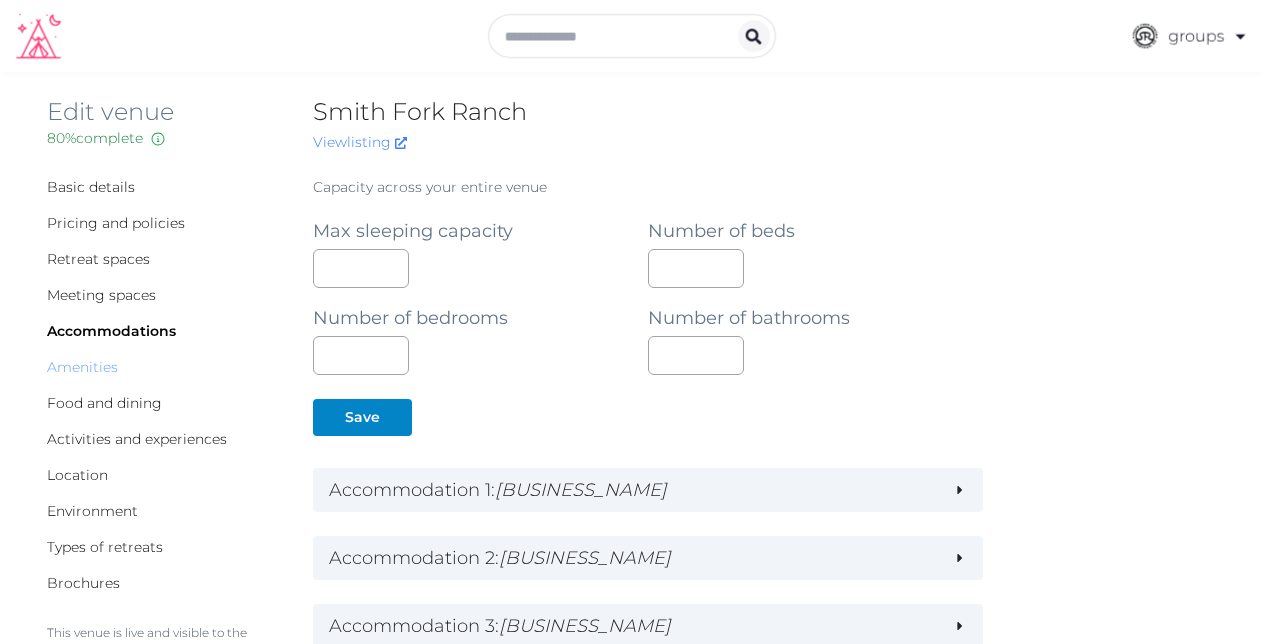 click on "Amenities" at bounding box center [82, 367] 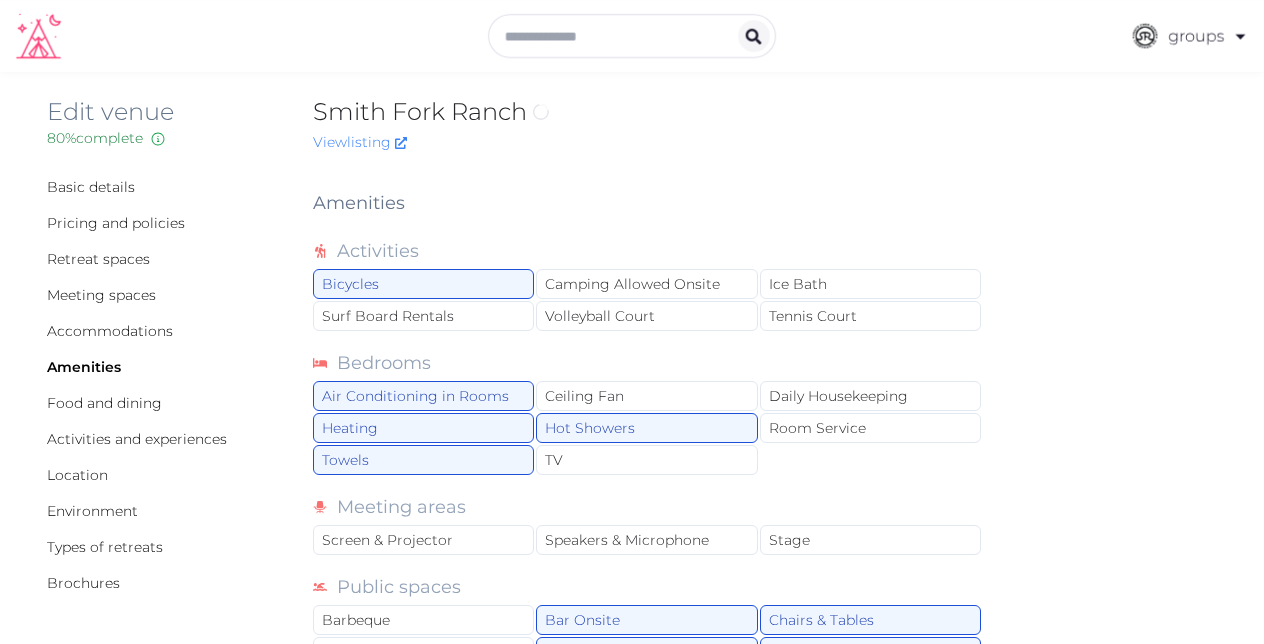 scroll, scrollTop: 0, scrollLeft: 0, axis: both 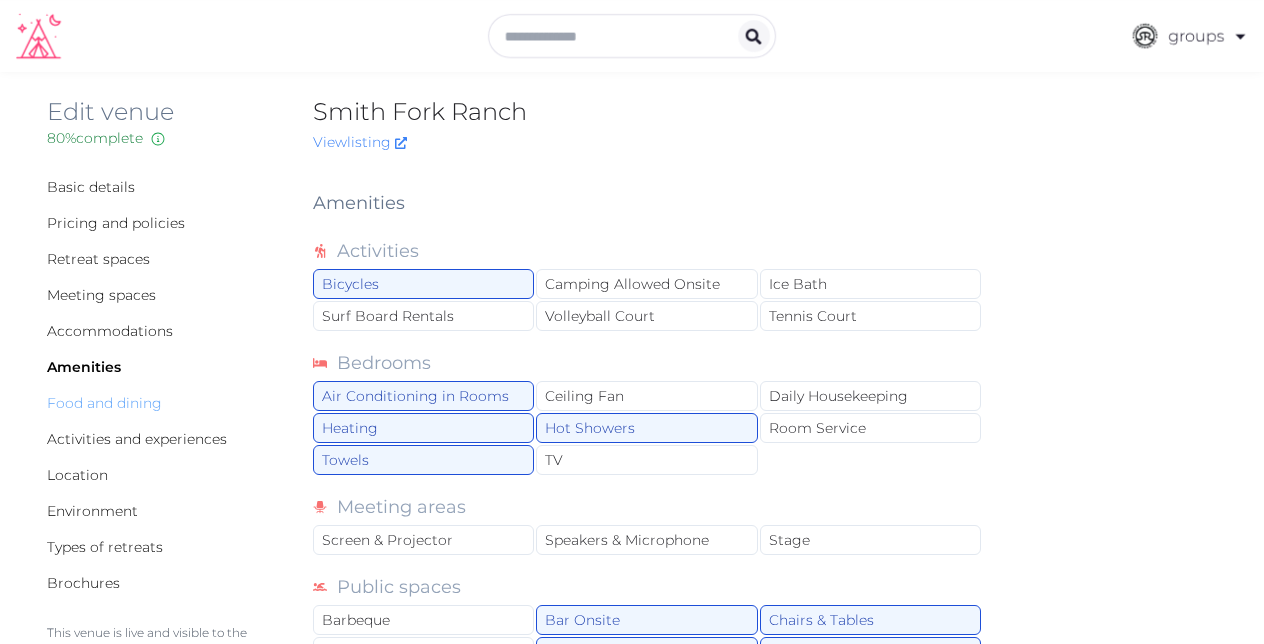click on "Food and dining" at bounding box center (104, 403) 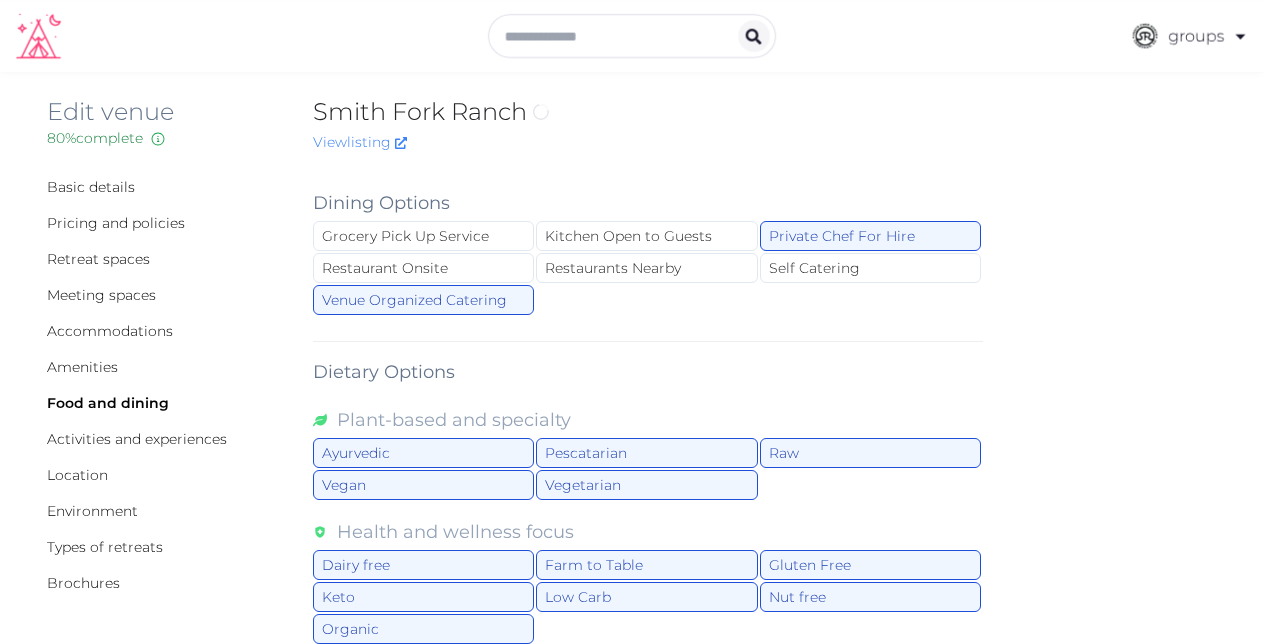 scroll, scrollTop: 0, scrollLeft: 0, axis: both 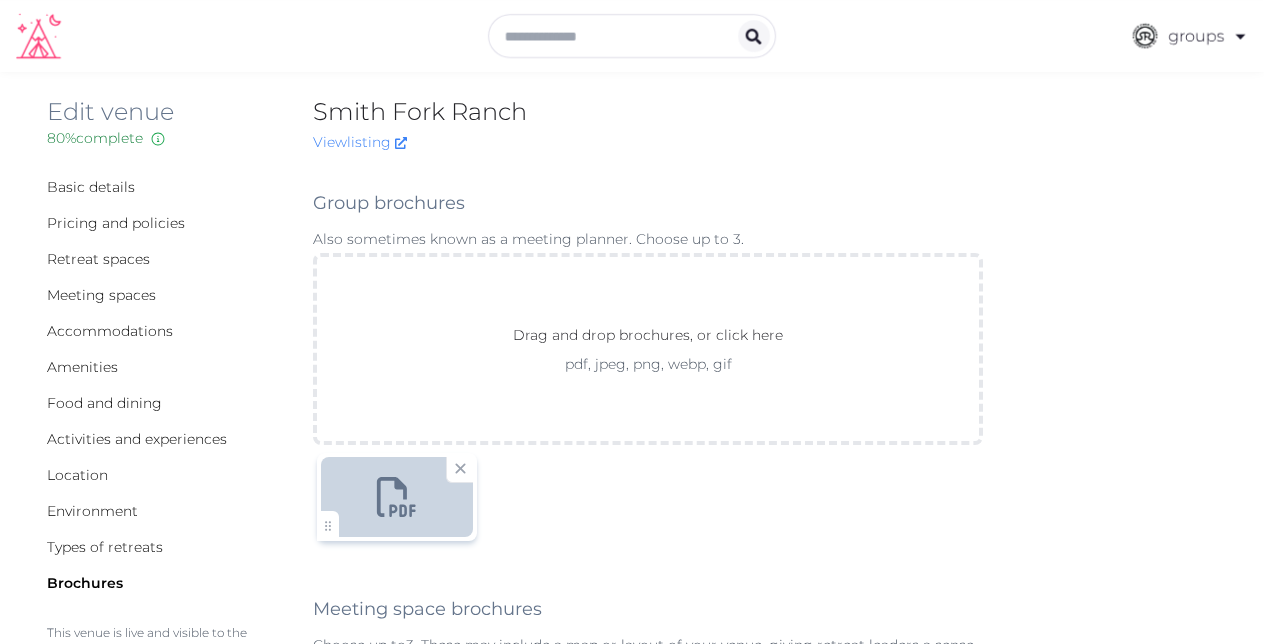 click on "Basic details Pricing and policies Retreat spaces Meeting spaces Accommodations Amenities Food and dining Activities and experiences Location Environment Types of retreats Brochures This venue is live and visible to the public Mark draft Archive Group brochures Also sometimes known as a meeting planner. Choose up to   3 . Drag and drop brochures, or click here pdf, jpeg, png, webp, gif SFR-Itinerary-Sample-[YEAR].pdf
To pick up a draggable item, press the space bar.
While dragging, use the arrow keys to move the item.
Press space again to drop the item in its new position, or press escape to cancel.
Meeting space brochures Choose up to  3 . These may include a map or layout of your venue, giving retreat leaders a sense of your space Drag and drop brochures, or click here pdf, jpeg, png, webp, gif
To pick up a draggable item, press the space bar.
While dragging, use the arrow keys to move the item.
Press space again to drop the item in its new position, or press escape to cancel." at bounding box center [632, 1025] 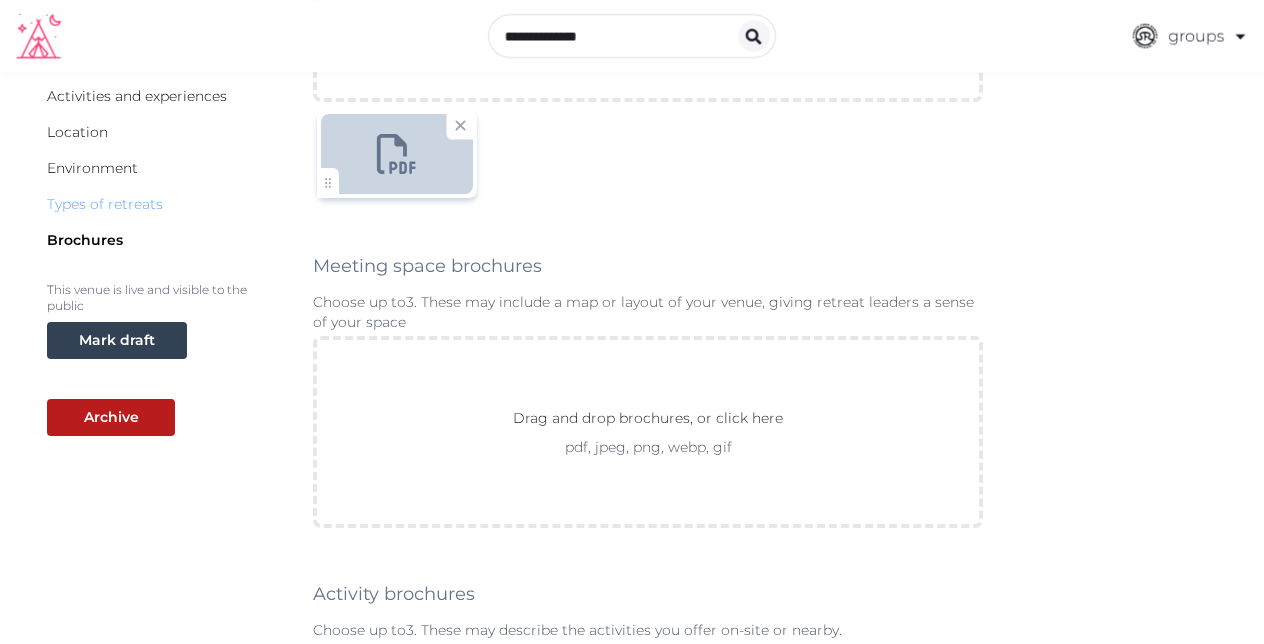 scroll, scrollTop: 374, scrollLeft: 0, axis: vertical 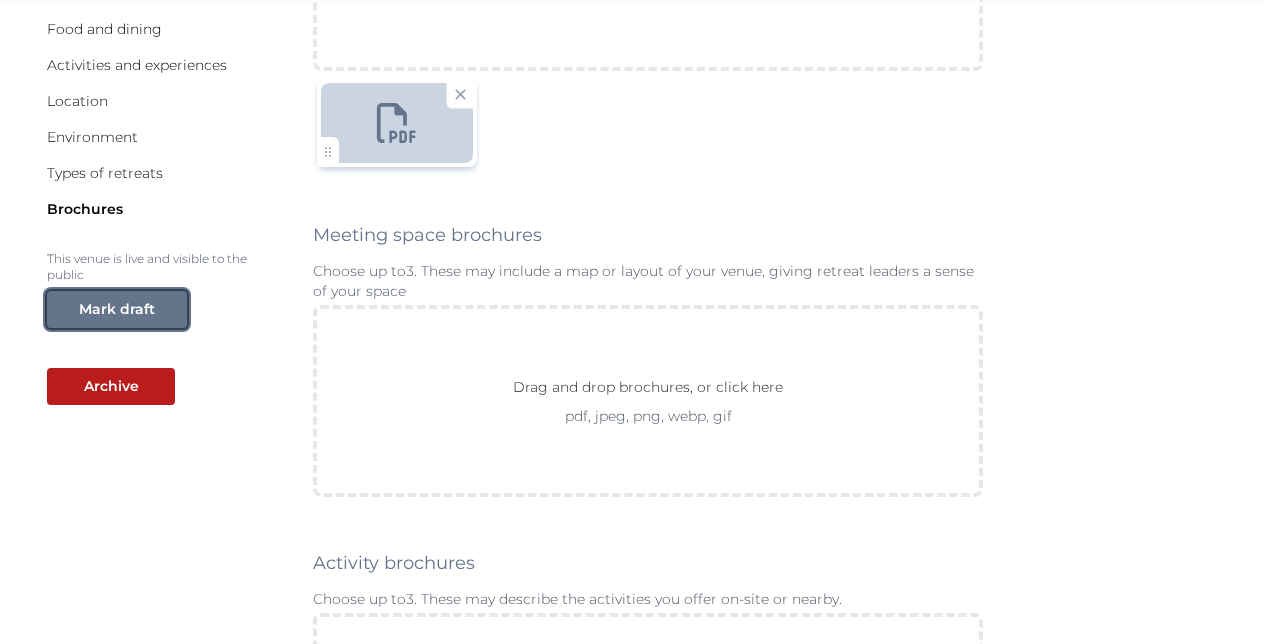 click on "Mark draft" at bounding box center [117, 309] 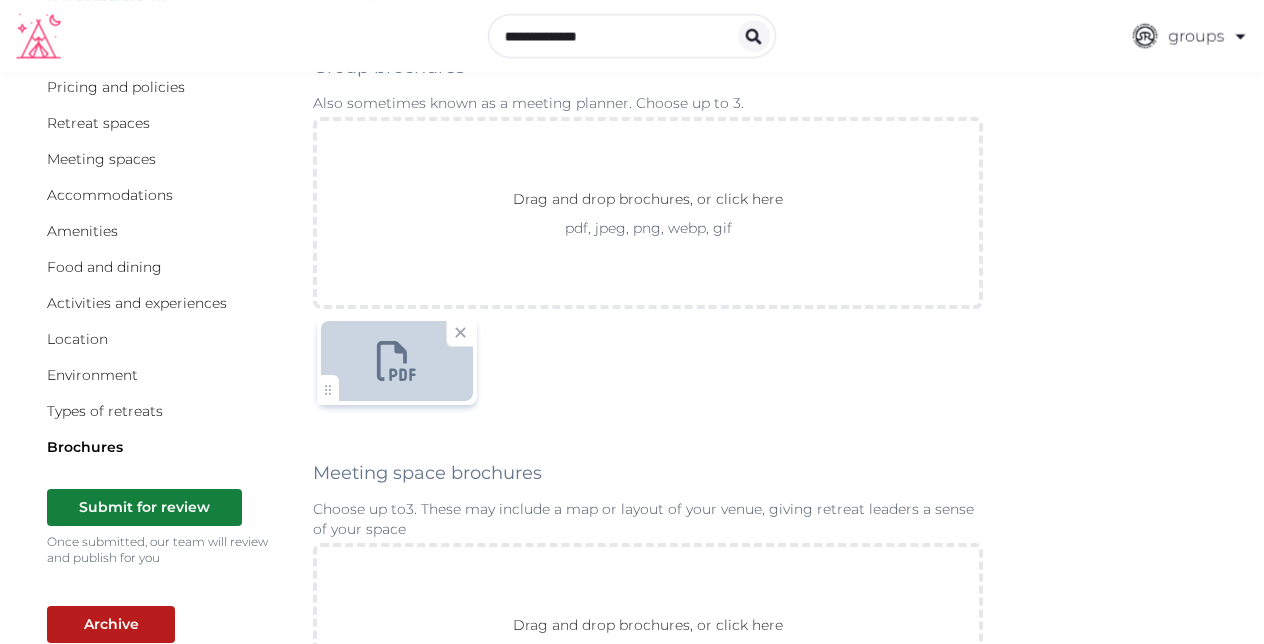 scroll, scrollTop: 0, scrollLeft: 0, axis: both 